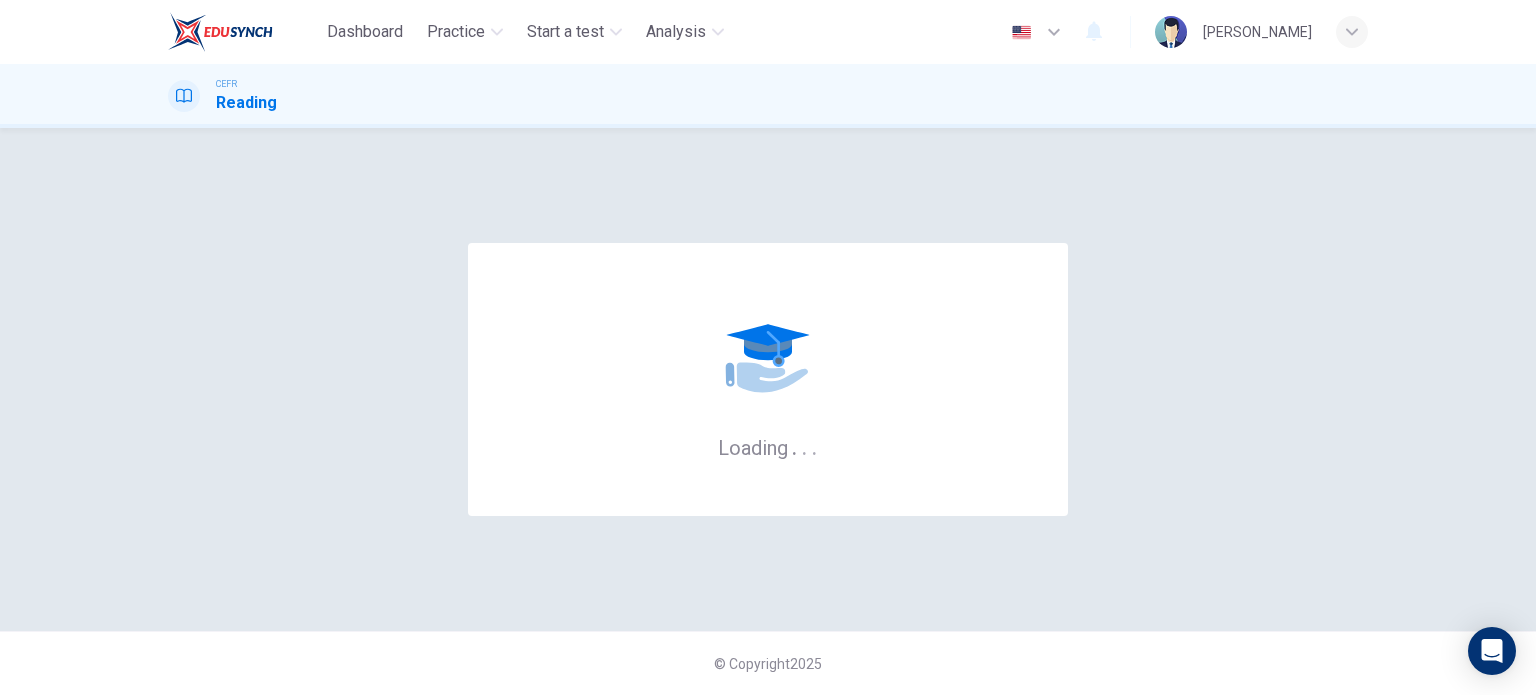 scroll, scrollTop: 0, scrollLeft: 0, axis: both 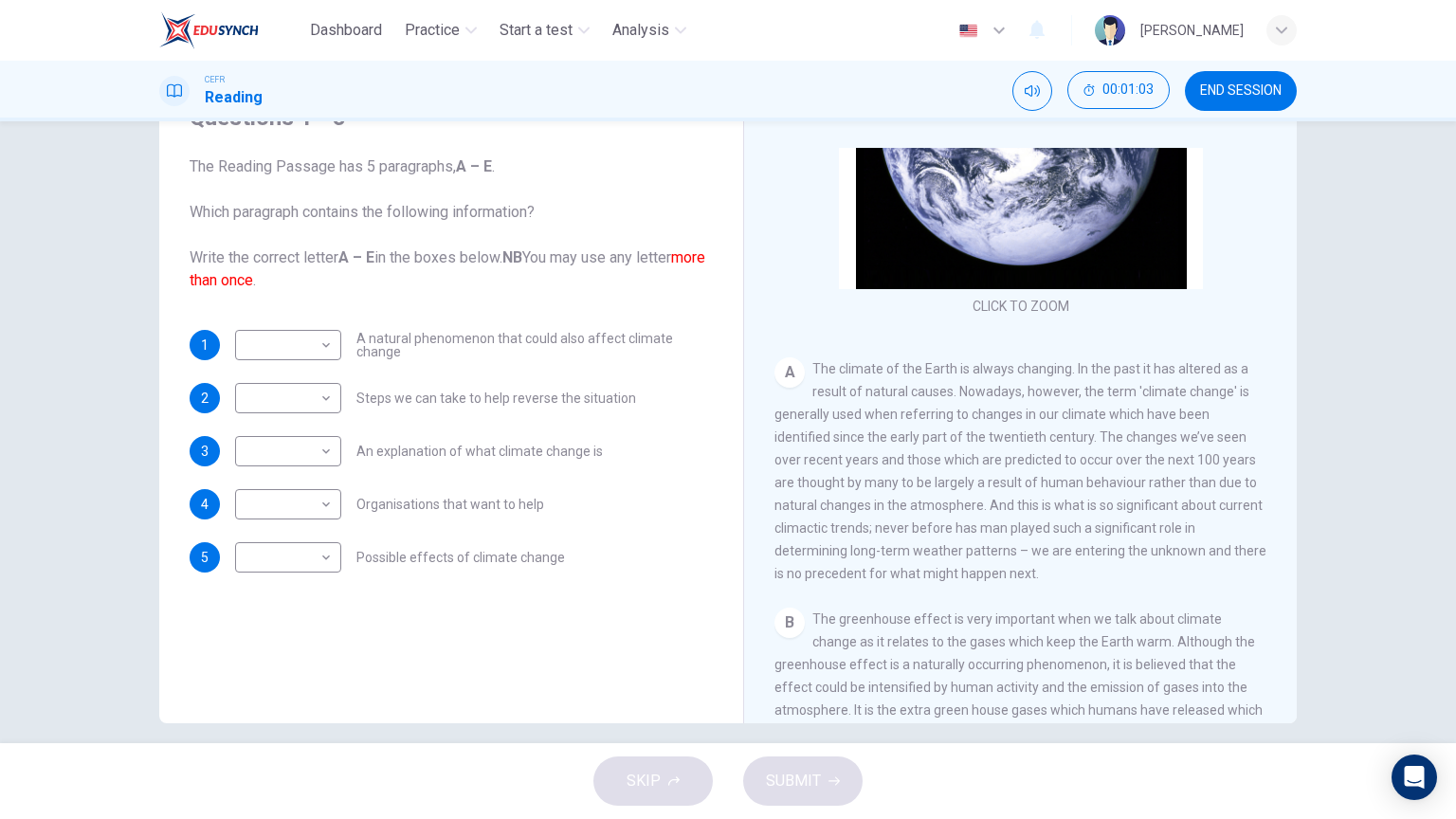 click on "END SESSION" at bounding box center [1241, 91] 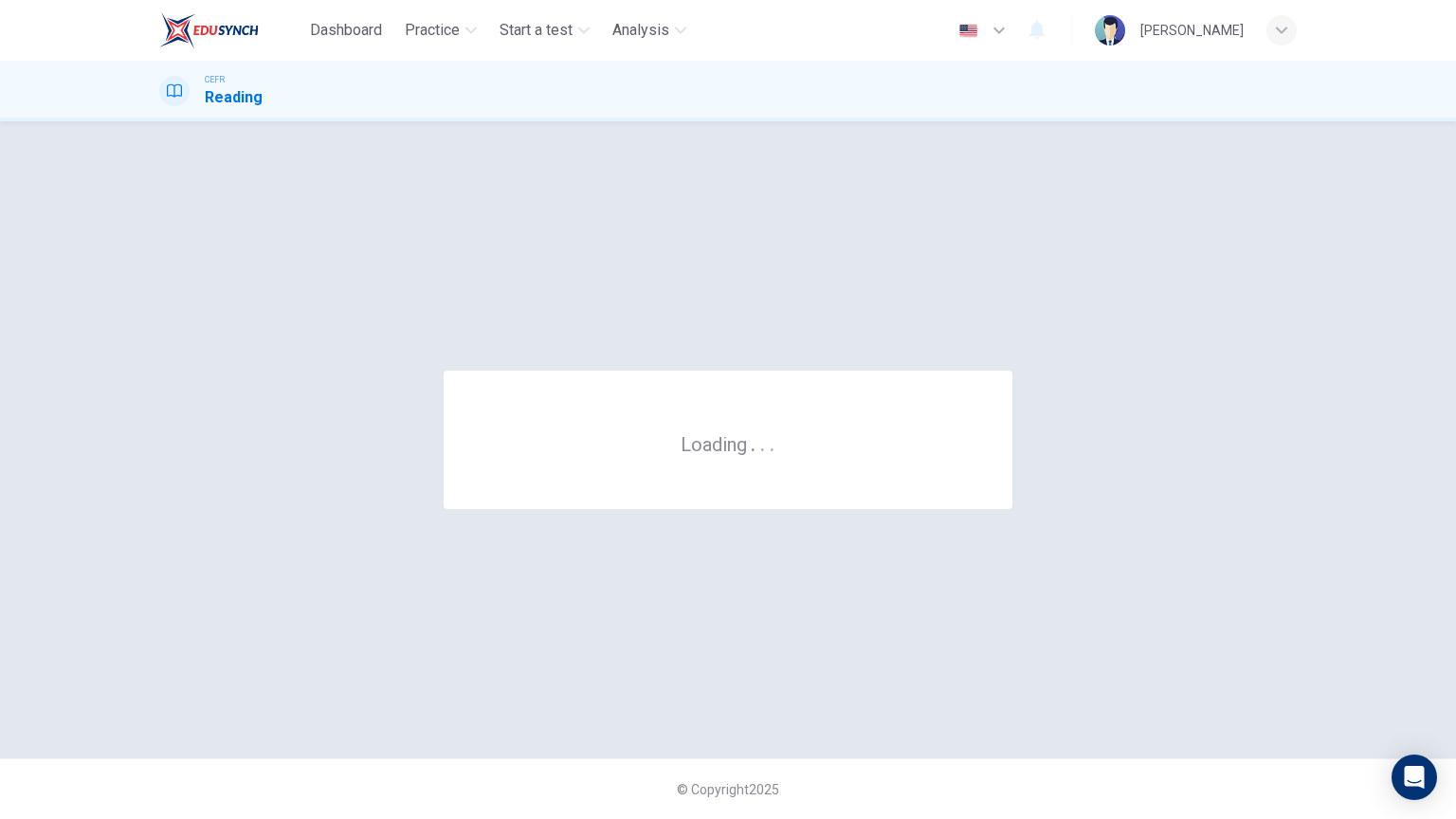 scroll, scrollTop: 0, scrollLeft: 0, axis: both 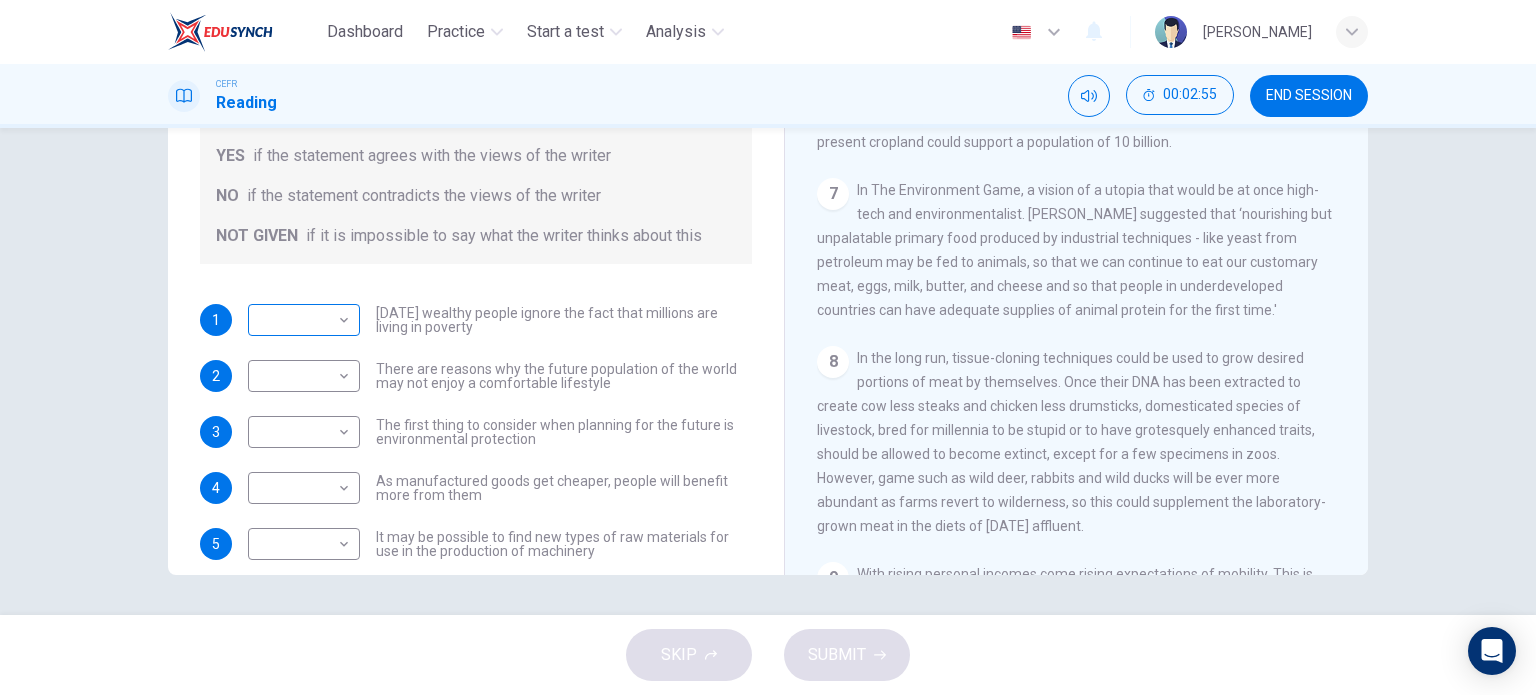click on "Dashboard Practice Start a test Analysis English en ​ [PERSON_NAME] CEFR Reading 00:02:55 END SESSION Questions 1 - 6 Do the following statements reflect the claims of the writer in the Reading Passage?
In the boxes below, write YES if the statement agrees with the views of the writer NO if the statement contradicts the views of the writer NOT GIVEN if it is impossible to say what the writer thinks about this 1 ​ ​ [DATE] wealthy people ignore the fact that millions are living in poverty 2 ​ ​ There are reasons why the future population of the world may not enjoy a comfortable lifestyle 3 ​ ​ The first thing to consider when planning for the future is environmental protection 4 ​ ​ As manufactured goods get cheaper, people will benefit more from them 5 ​ ​ It may be possible to find new types of raw materials for use in the production of machinery 6 ​ ​ The rising prices of fossil fuels may bring some benefits Worldly Wealth CLICK TO ZOOM Click to Zoom 1 2 3 4 5 6 7 8" at bounding box center [768, 347] 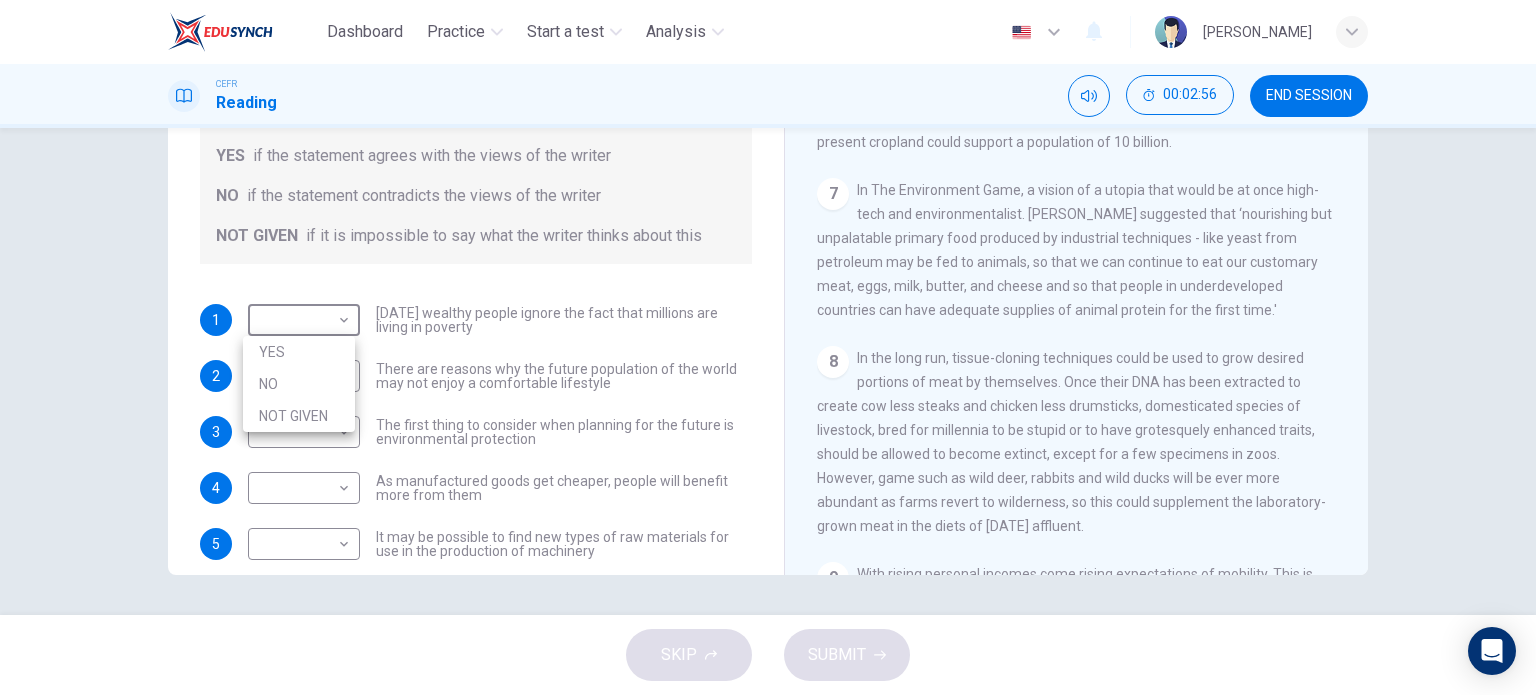 click on "NOT GIVEN" at bounding box center (299, 416) 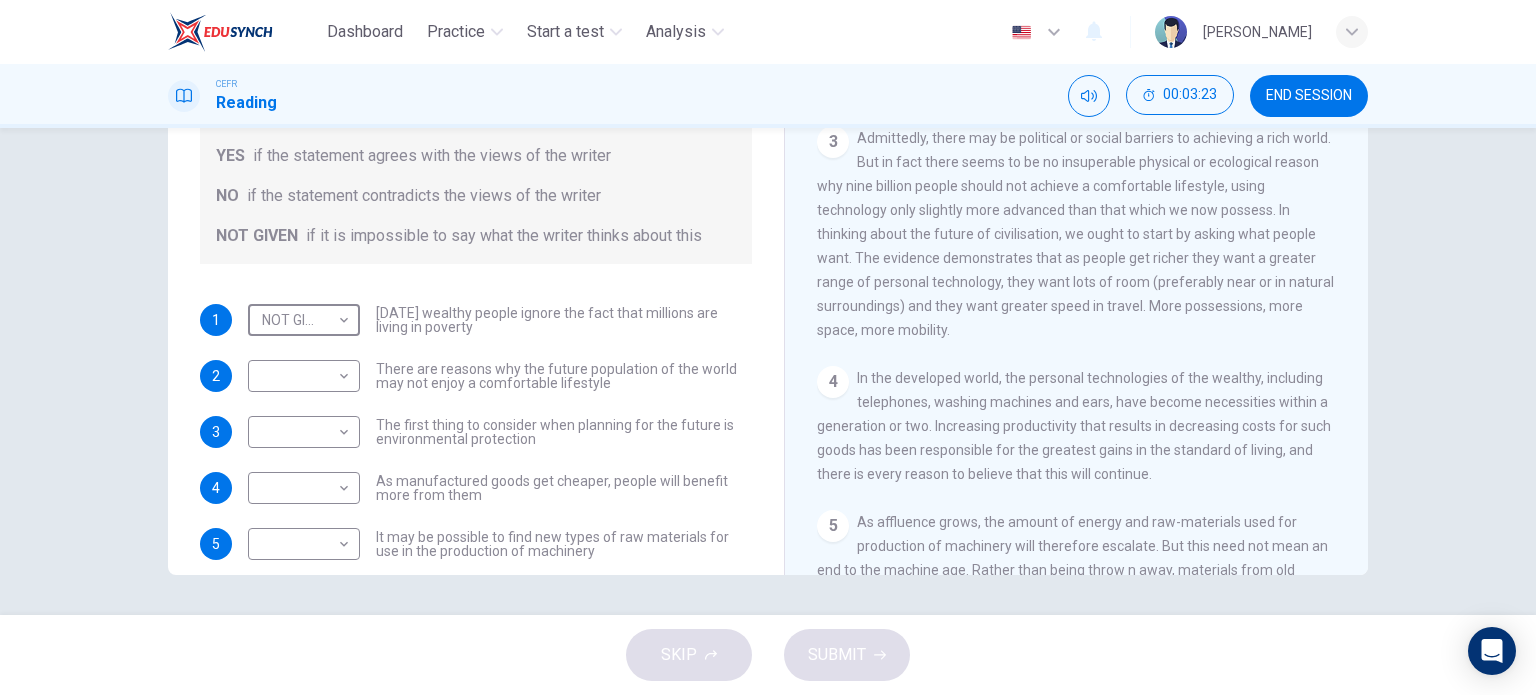 scroll, scrollTop: 463, scrollLeft: 0, axis: vertical 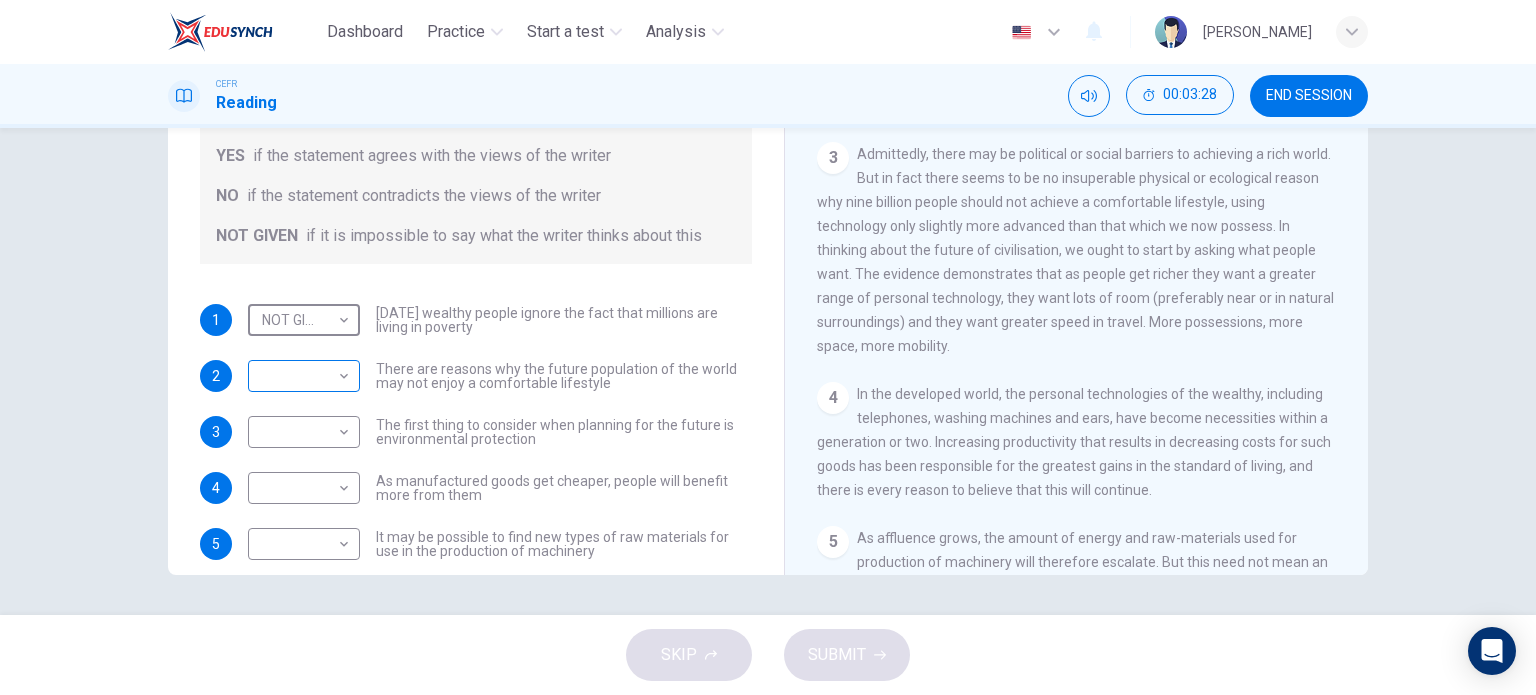 click on "Dashboard Practice Start a test Analysis English en ​ [PERSON_NAME] CEFR Reading 00:03:28 END SESSION Questions 1 - 6 Do the following statements reflect the claims of the writer in the [GEOGRAPHIC_DATA]?
In the boxes below, write YES if the statement agrees with the views of the writer NO if the statement contradicts the views of the writer NOT GIVEN if it is impossible to say what the writer thinks about this 1 NOT GIVEN NOT GIVEN ​ [DATE] wealthy people ignore the fact that millions are living in poverty 2 ​ ​ There are reasons why the future population of the world may not enjoy a comfortable lifestyle 3 ​ ​ The first thing to consider when planning for the future is environmental protection 4 ​ ​ As manufactured goods get cheaper, people will benefit more from them 5 ​ ​ It may be possible to find new types of raw materials for use in the production of machinery 6 ​ ​ The rising prices of fossil fuels may bring some benefits Worldly Wealth CLICK TO ZOOM Click to Zoom" at bounding box center [768, 347] 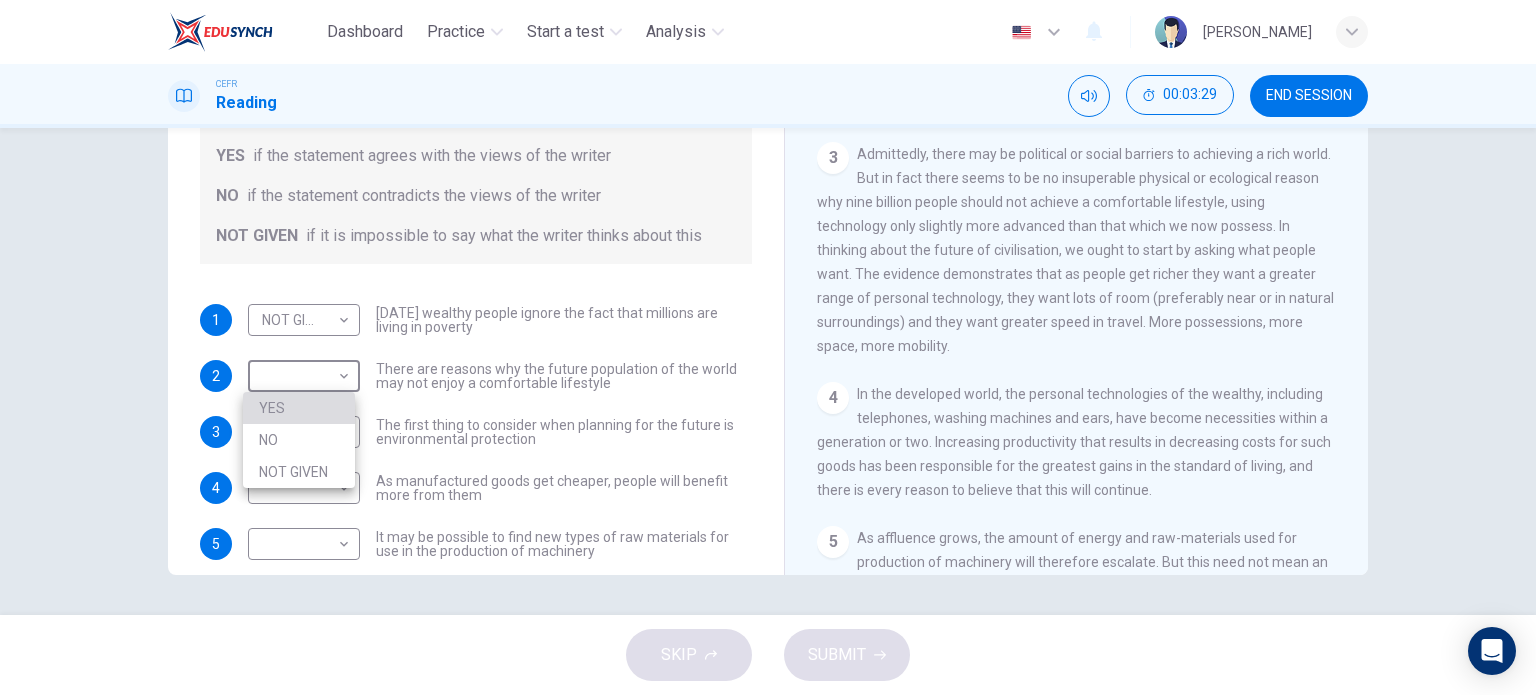 click on "YES" at bounding box center (299, 408) 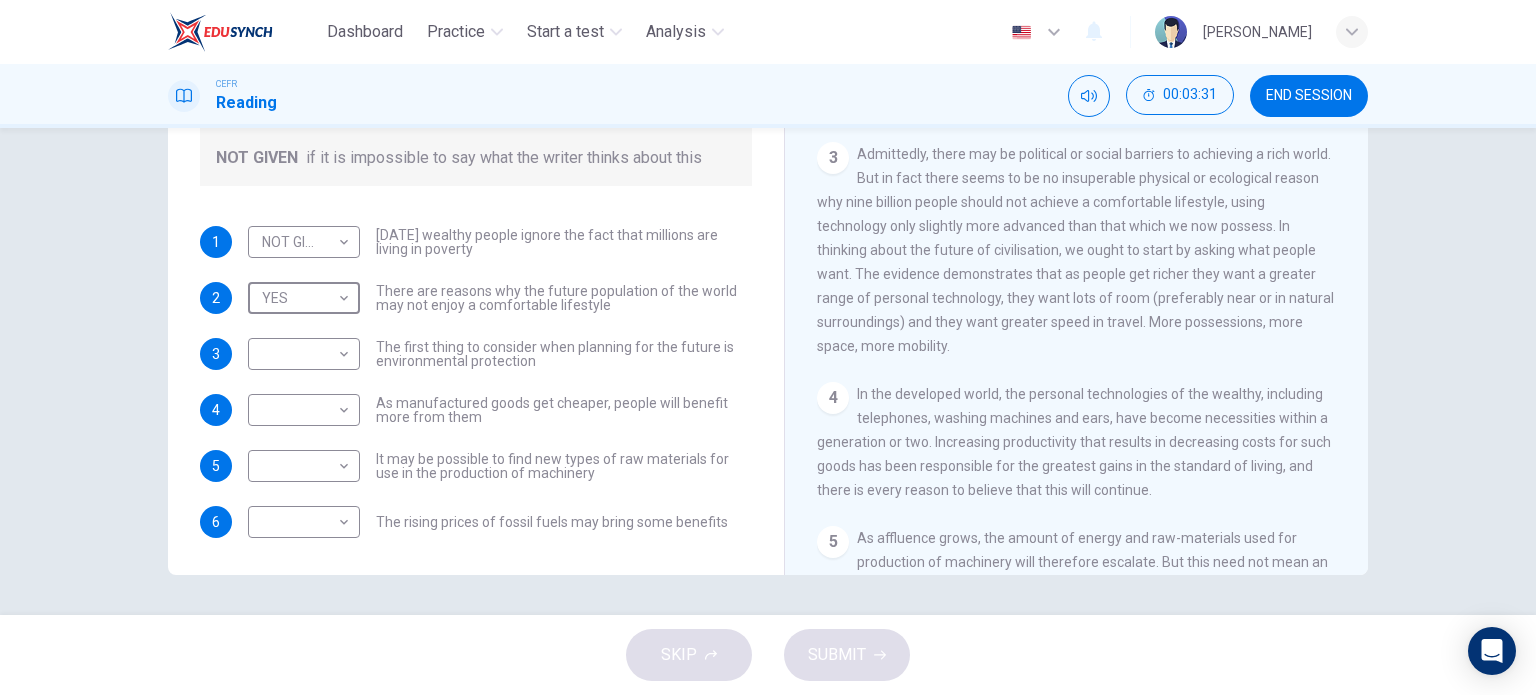 scroll, scrollTop: 80, scrollLeft: 0, axis: vertical 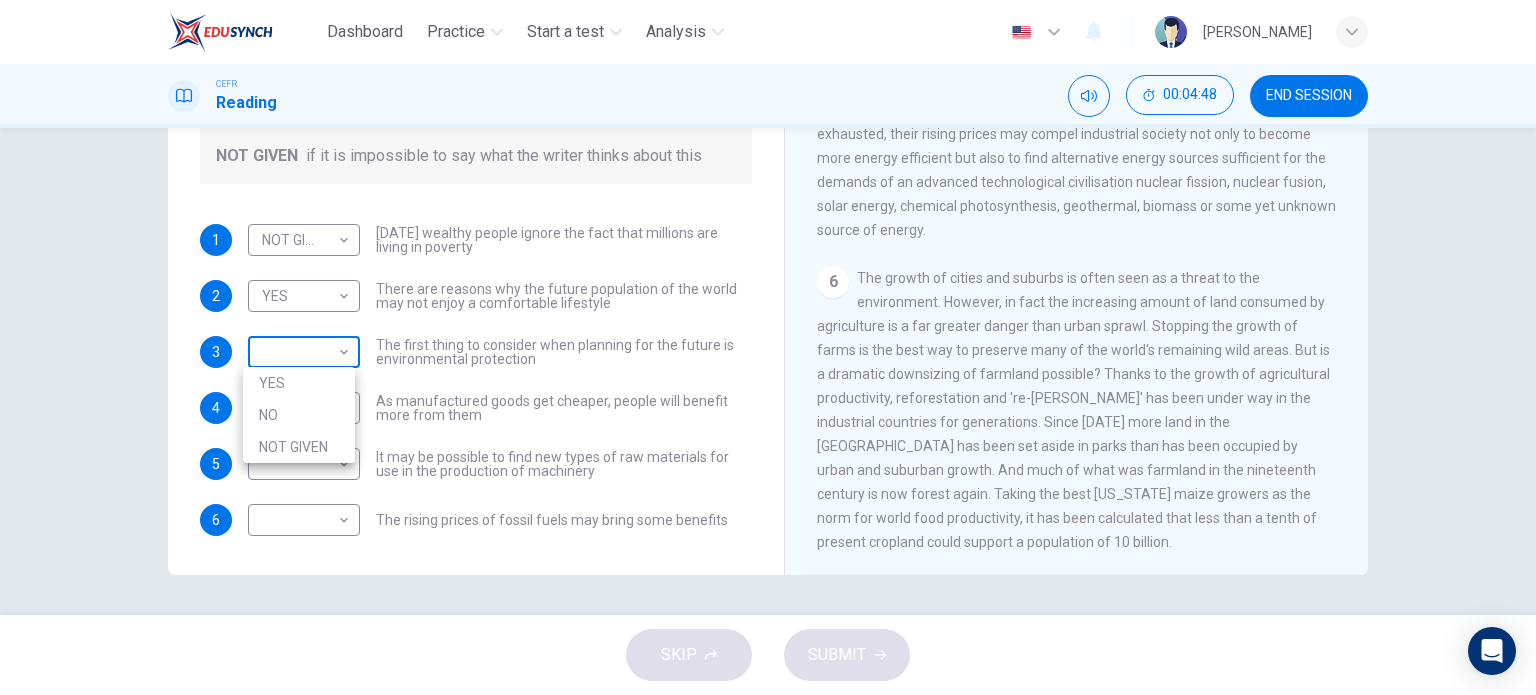 click on "Dashboard Practice Start a test Analysis English en ​ [PERSON_NAME] CEFR Reading 00:04:48 END SESSION Questions 1 - 6 Do the following statements reflect the claims of the writer in the [GEOGRAPHIC_DATA]?
In the boxes below, write YES if the statement agrees with the views of the writer NO if the statement contradicts the views of the writer NOT GIVEN if it is impossible to say what the writer thinks about this 1 NOT GIVEN NOT GIVEN ​ [DATE] wealthy people ignore the fact that millions are living in poverty 2 YES YES ​ There are reasons why the future population of the world may not enjoy a comfortable lifestyle 3 ​ ​ The first thing to consider when planning for the future is environmental protection 4 ​ ​ As manufactured goods get cheaper, people will benefit more from them 5 ​ ​ It may be possible to find new types of raw materials for use in the production of machinery 6 ​ ​ The rising prices of fossil fuels may bring some benefits Worldly Wealth CLICK TO ZOOM 1 2 3 4 5" at bounding box center [768, 347] 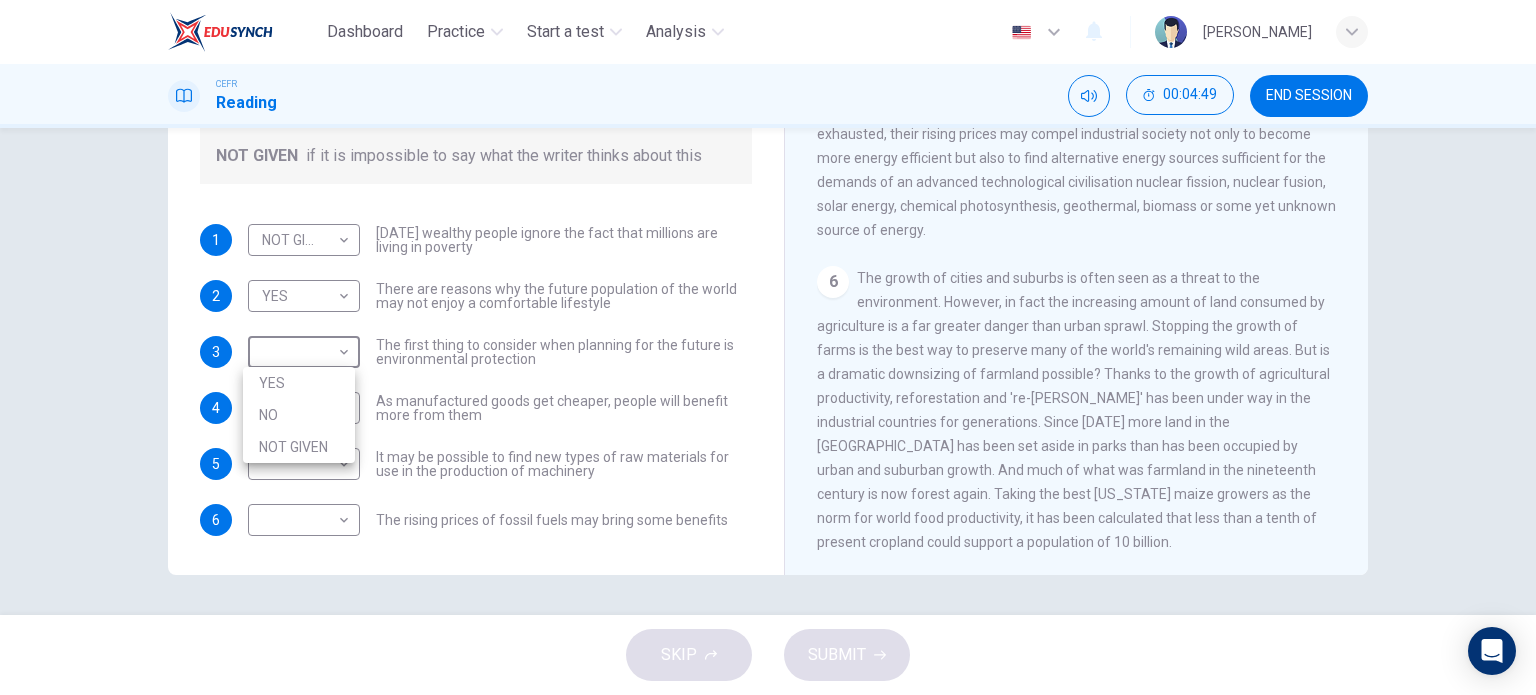 click on "NOT GIVEN" at bounding box center (299, 447) 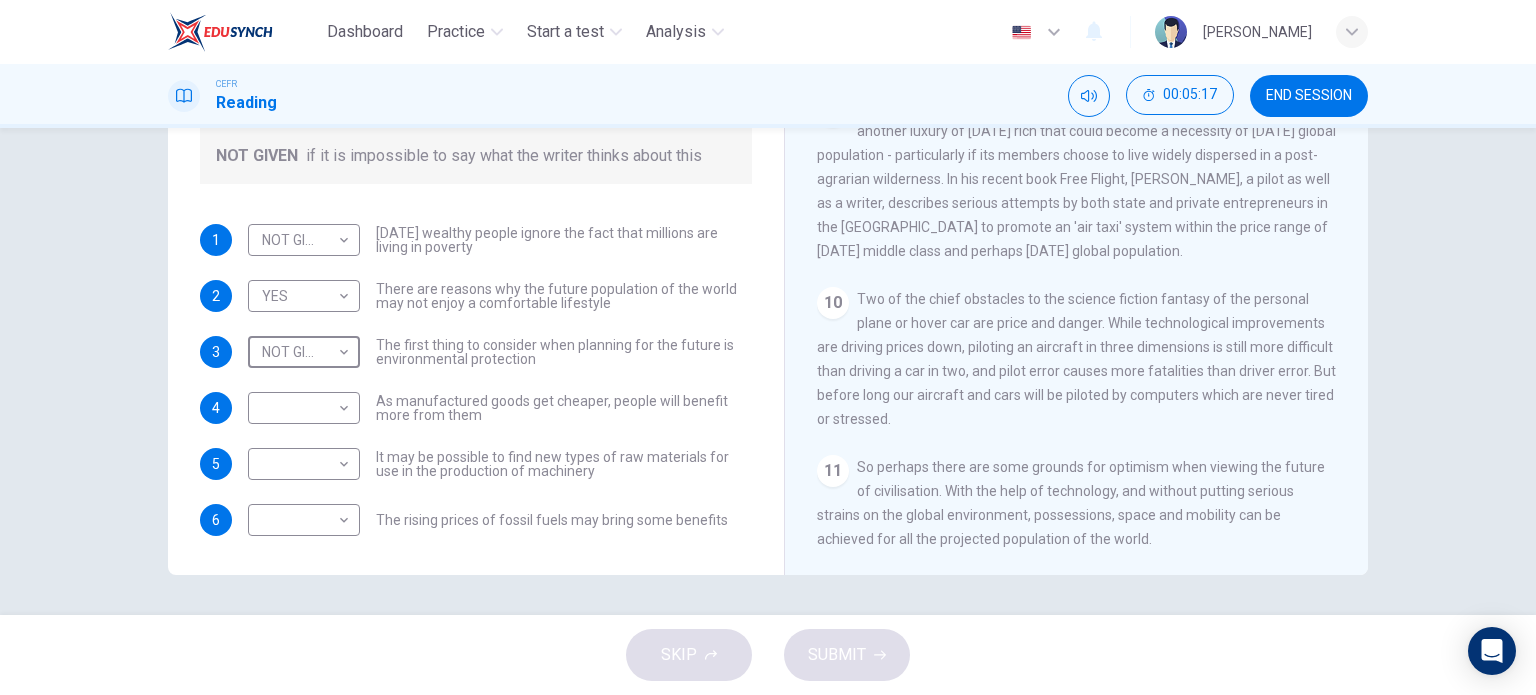 scroll, scrollTop: 1863, scrollLeft: 0, axis: vertical 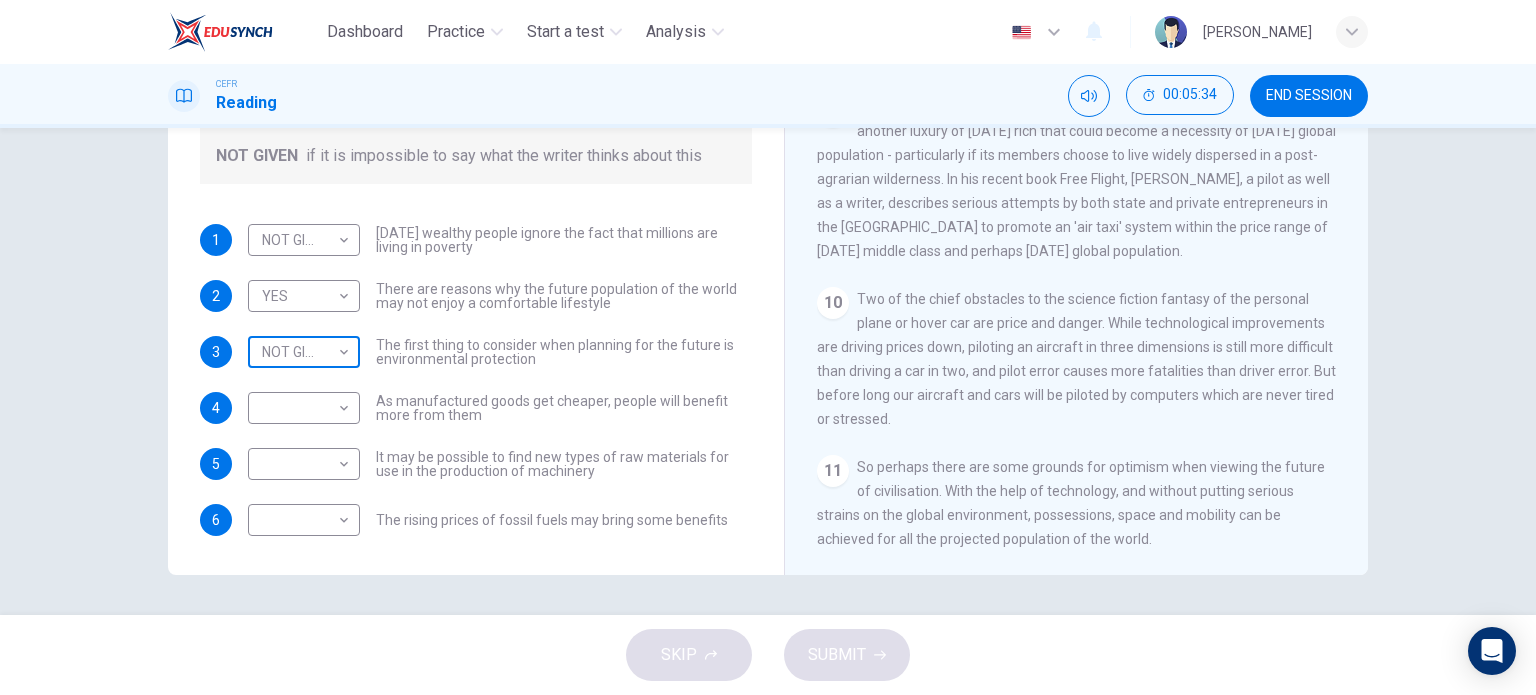 click on "Dashboard Practice Start a test Analysis English en ​ [PERSON_NAME] CEFR Reading 00:05:34 END SESSION Questions 1 - 6 Do the following statements reflect the claims of the writer in the [GEOGRAPHIC_DATA]?
In the boxes below, write YES if the statement agrees with the views of the writer NO if the statement contradicts the views of the writer NOT GIVEN if it is impossible to say what the writer thinks about this 1 NOT GIVEN NOT GIVEN ​ [DATE] wealthy people ignore the fact that millions are living in poverty 2 YES YES ​ There are reasons why the future population of the world may not enjoy a comfortable lifestyle 3 NOT GIVEN NOT GIVEN ​ The first thing to consider when planning for the future is environmental protection 4 ​ ​ As manufactured goods get cheaper, people will benefit more from them 5 ​ ​ It may be possible to find new types of raw materials for use in the production of machinery 6 ​ ​ The rising prices of fossil fuels may bring some benefits Worldly Wealth 1 2 3 4" at bounding box center (768, 347) 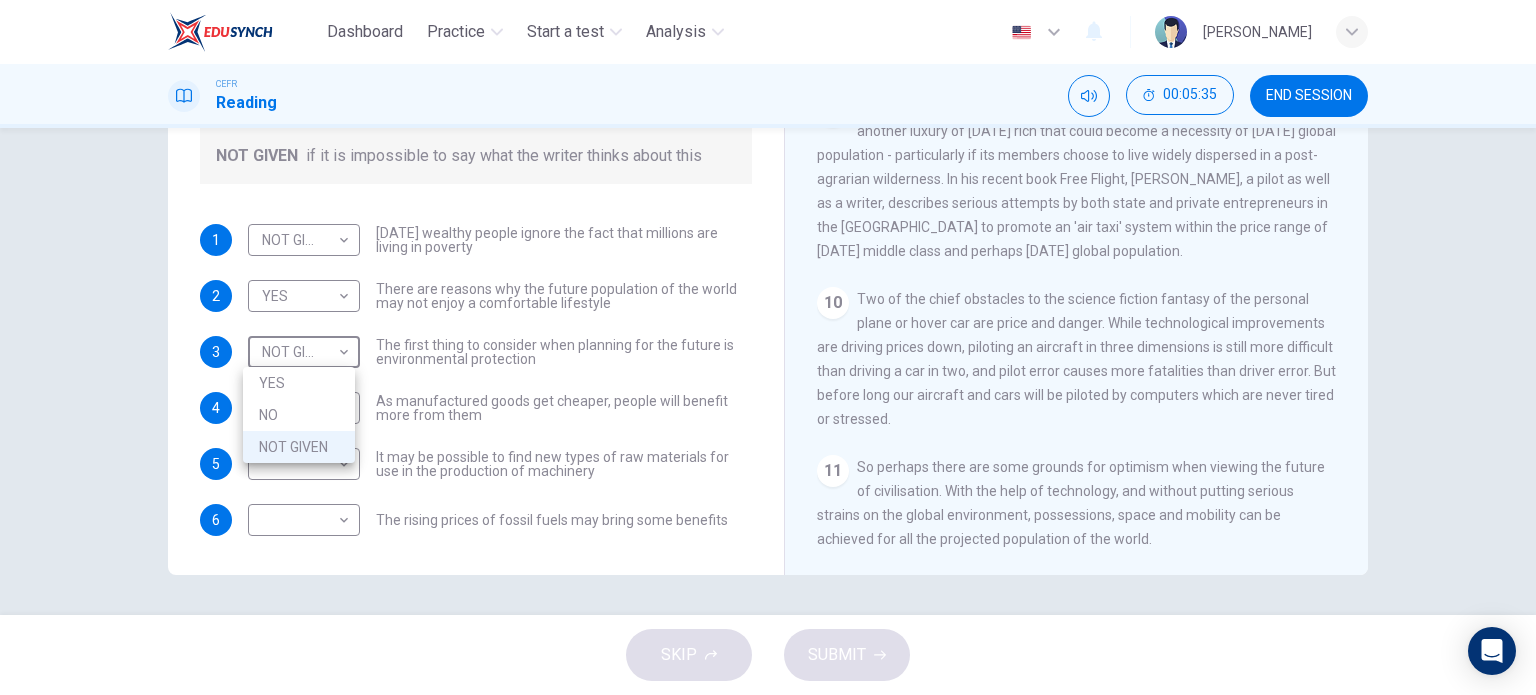click on "YES" at bounding box center [299, 383] 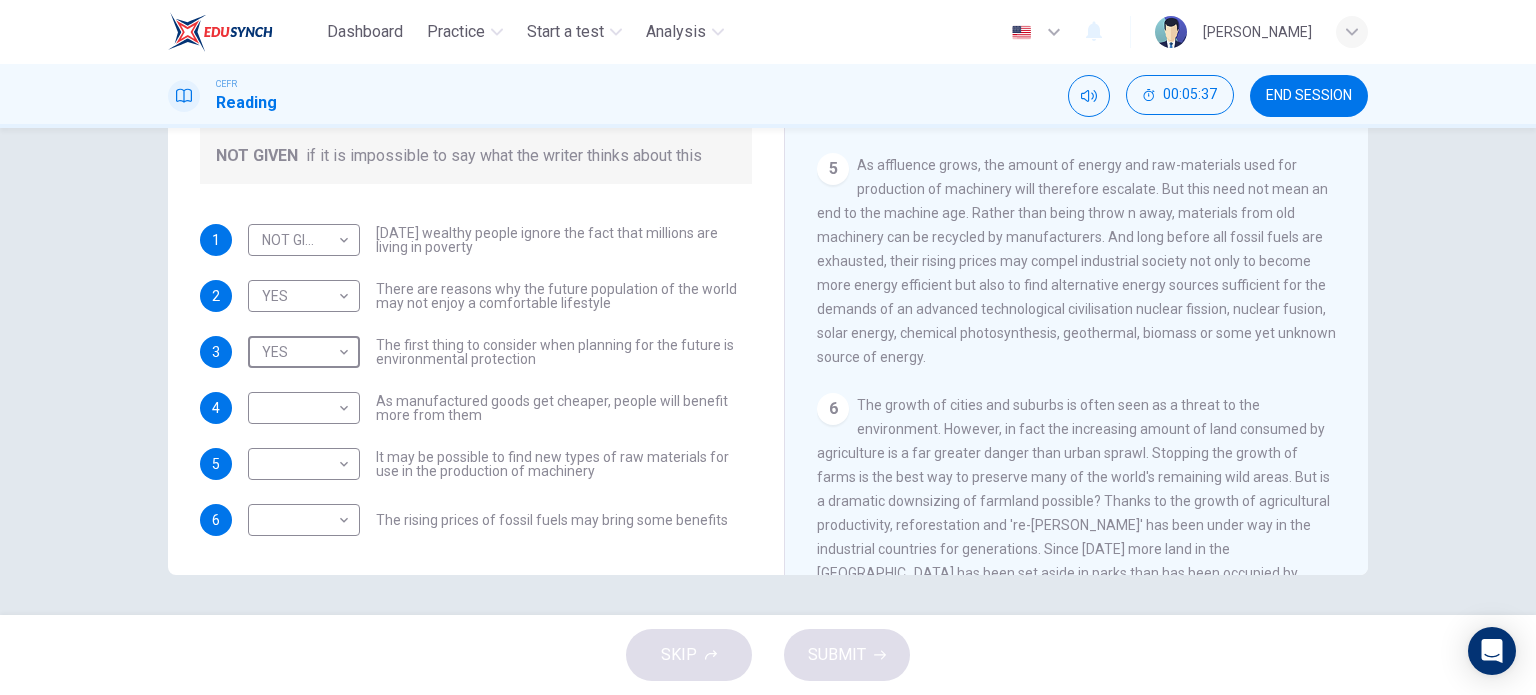 scroll, scrollTop: 663, scrollLeft: 0, axis: vertical 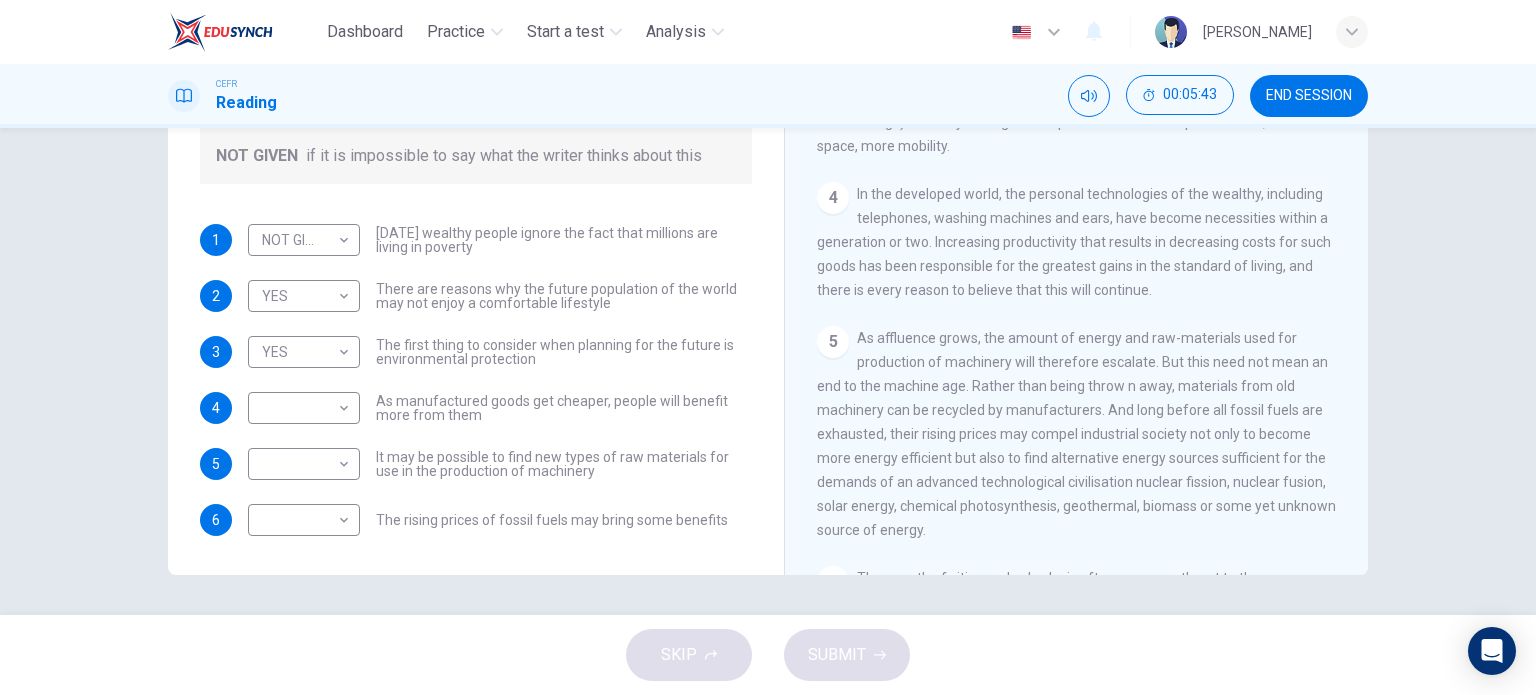 drag, startPoint x: 942, startPoint y: 238, endPoint x: 944, endPoint y: 248, distance: 10.198039 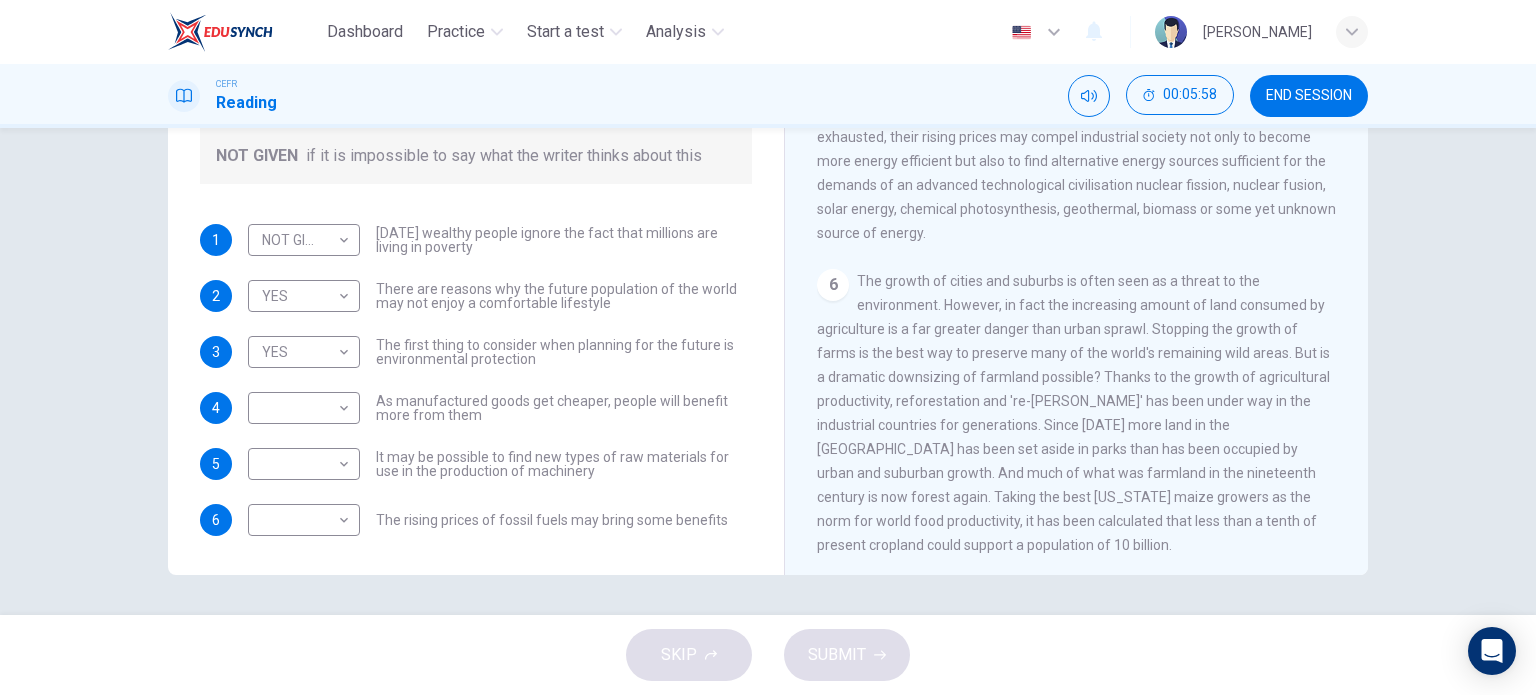 scroll, scrollTop: 963, scrollLeft: 0, axis: vertical 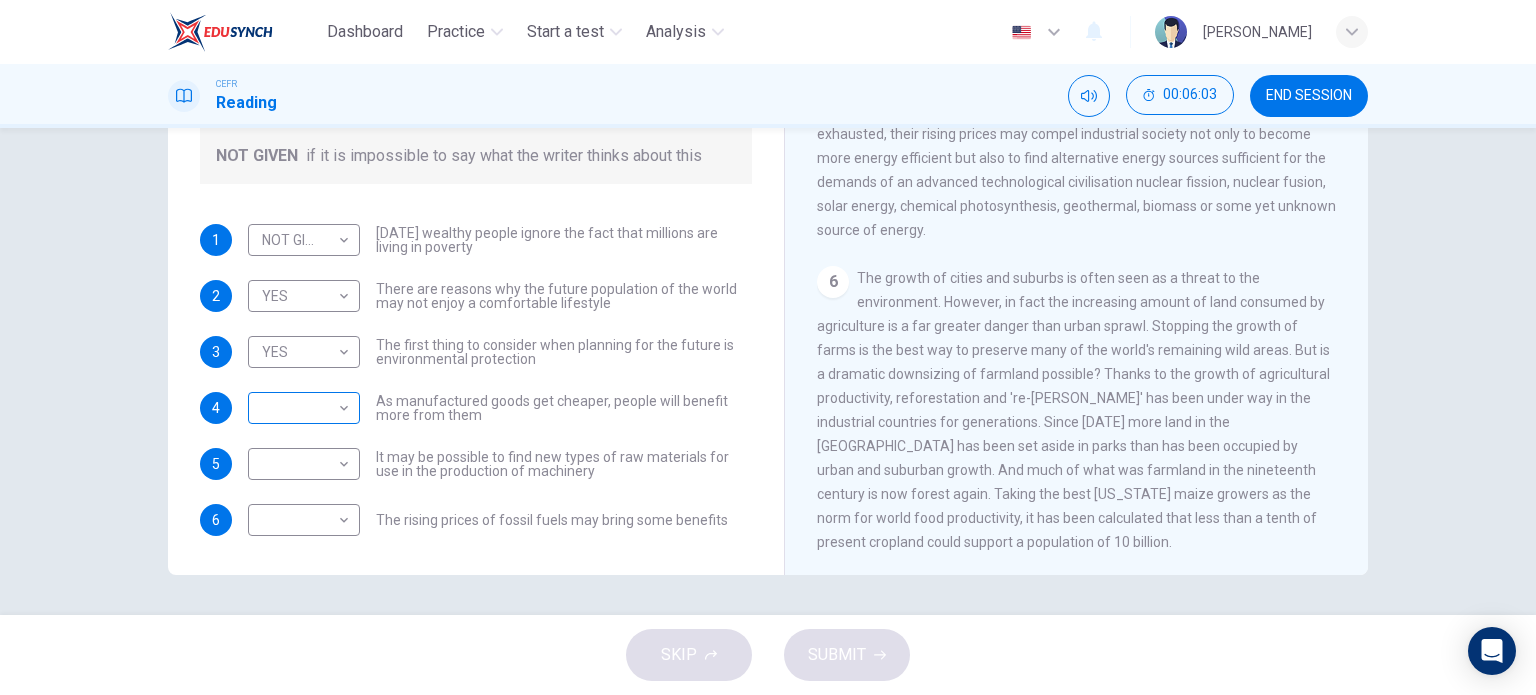 click on "Dashboard Practice Start a test Analysis English en ​ [PERSON_NAME] CEFR Reading 00:06:03 END SESSION Questions 1 - 6 Do the following statements reflect the claims of the writer in the [GEOGRAPHIC_DATA]?
In the boxes below, write YES if the statement agrees with the views of the writer NO if the statement contradicts the views of the writer NOT GIVEN if it is impossible to say what the writer thinks about this 1 NOT GIVEN NOT GIVEN ​ [DATE] wealthy people ignore the fact that millions are living in poverty 2 YES YES ​ There are reasons why the future population of the world may not enjoy a comfortable lifestyle 3 YES YES ​ The first thing to consider when planning for the future is environmental protection 4 ​ ​ As manufactured goods get cheaper, people will benefit more from them 5 ​ ​ It may be possible to find new types of raw materials for use in the production of machinery 6 ​ ​ The rising prices of fossil fuels may bring some benefits Worldly Wealth CLICK TO ZOOM 1 2 3" at bounding box center (768, 347) 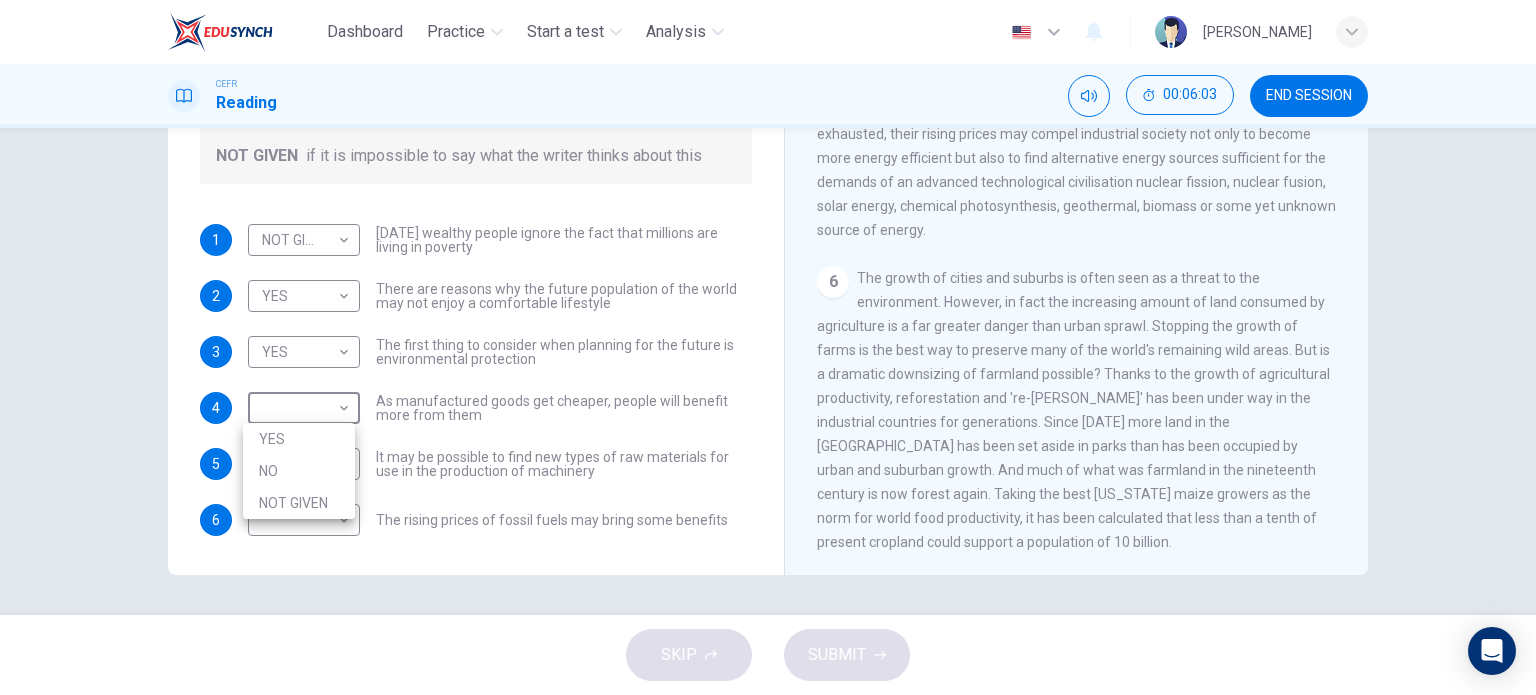 click on "NOT GIVEN" at bounding box center (299, 503) 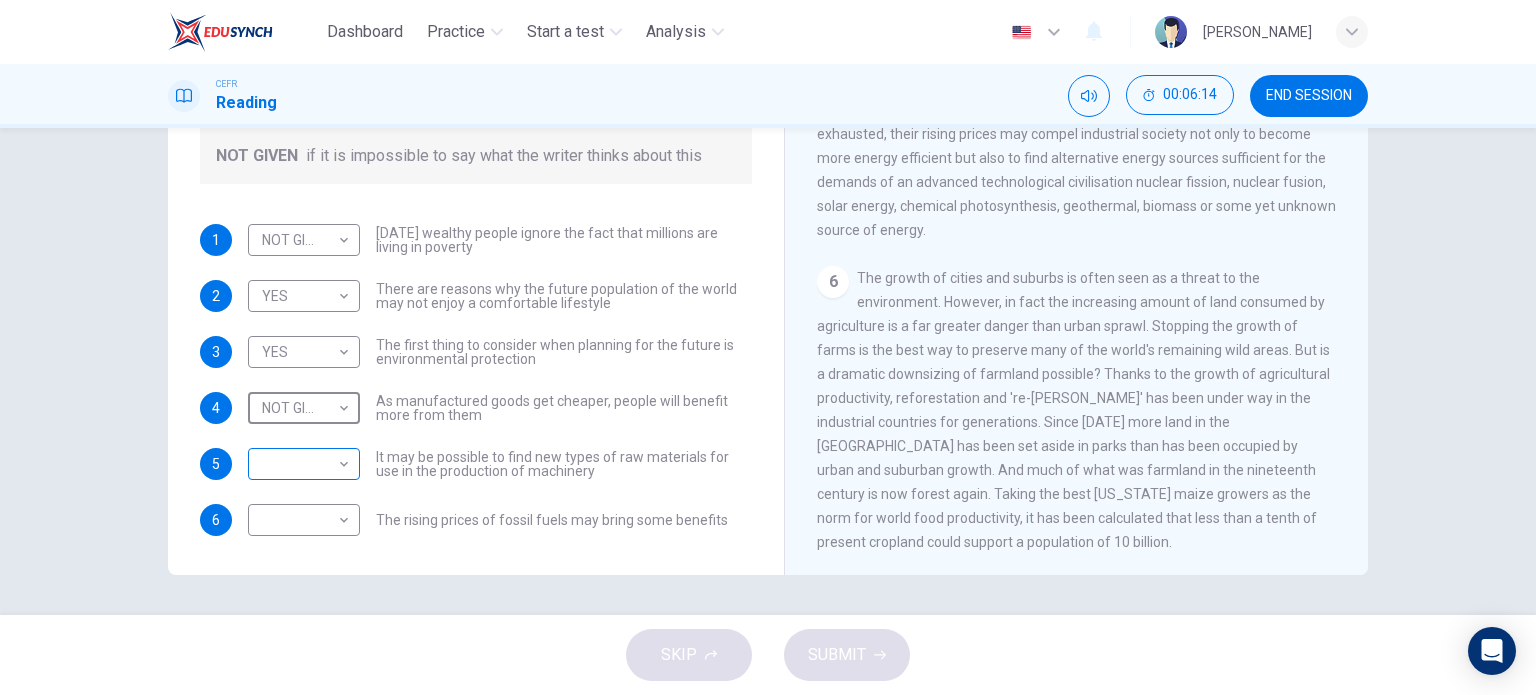 click on "Dashboard Practice Start a test Analysis English en ​ [PERSON_NAME] CEFR Reading 00:06:14 END SESSION Questions 1 - 6 Do the following statements reflect the claims of the writer in the [GEOGRAPHIC_DATA]?
In the boxes below, write YES if the statement agrees with the views of the writer NO if the statement contradicts the views of the writer NOT GIVEN if it is impossible to say what the writer thinks about this 1 NOT GIVEN NOT GIVEN ​ [DATE] wealthy people ignore the fact that millions are living in poverty 2 YES YES ​ There are reasons why the future population of the world may not enjoy a comfortable lifestyle 3 YES YES ​ The first thing to consider when planning for the future is environmental protection 4 NOT GIVEN NOT GIVEN ​ As manufactured goods get cheaper, people will benefit more from them 5 ​ ​ It may be possible to find new types of raw materials for use in the production of machinery 6 ​ ​ The rising prices of fossil fuels may bring some benefits Worldly Wealth 1 2" at bounding box center (768, 347) 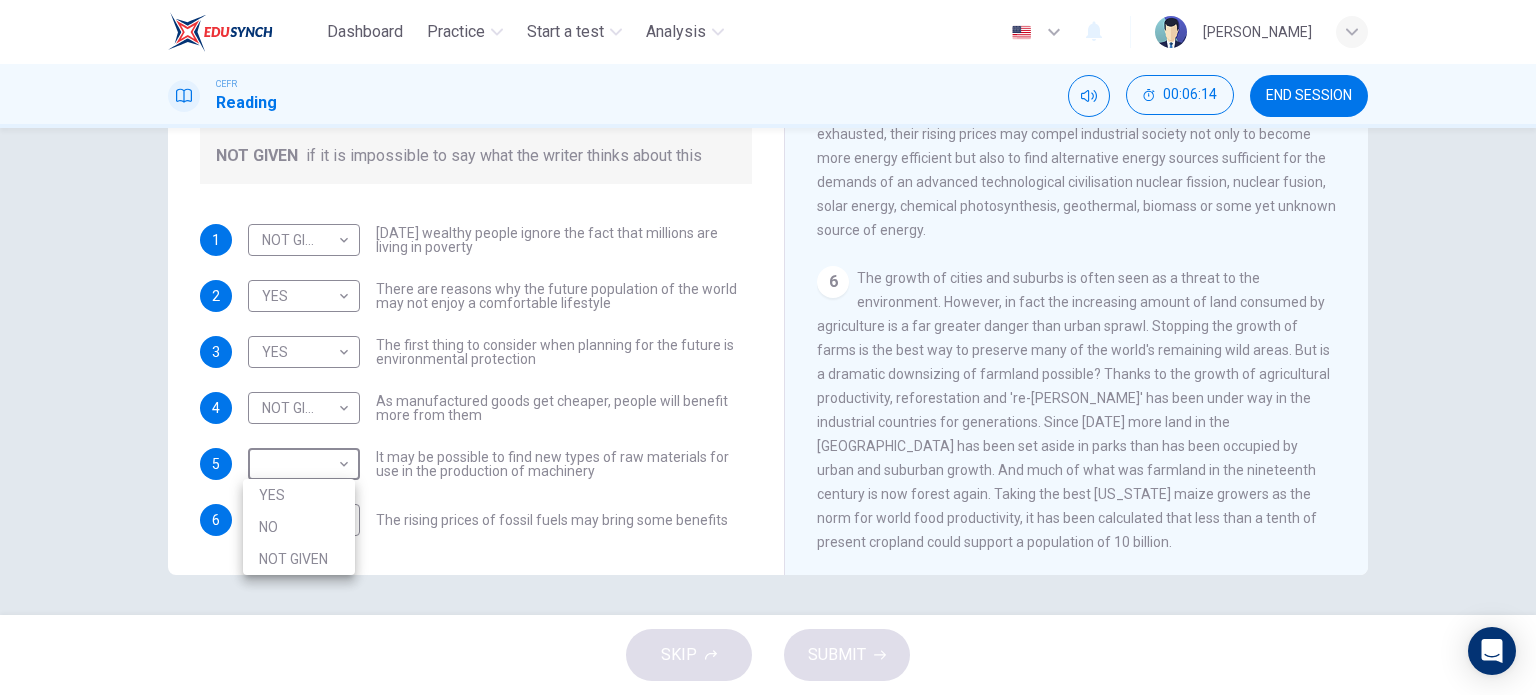click on "YES" at bounding box center (299, 495) 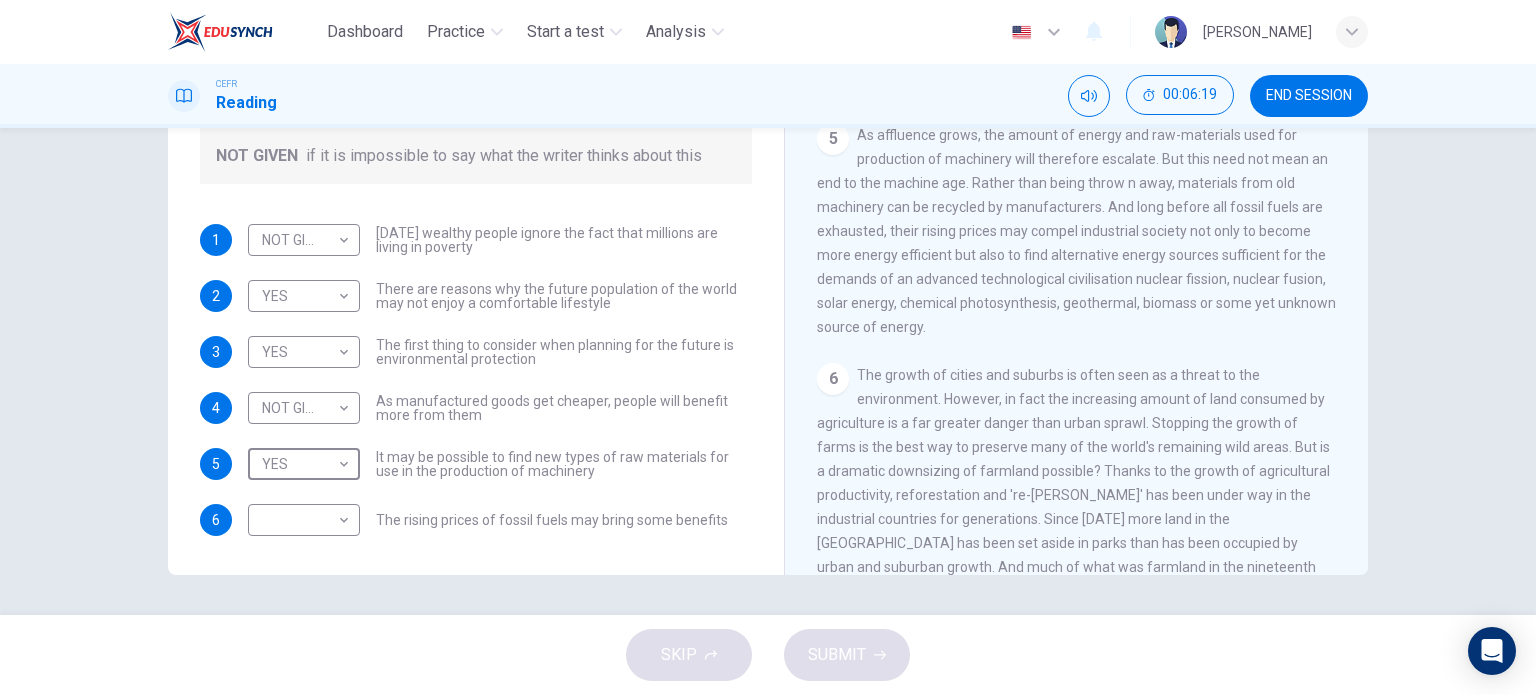 scroll, scrollTop: 863, scrollLeft: 0, axis: vertical 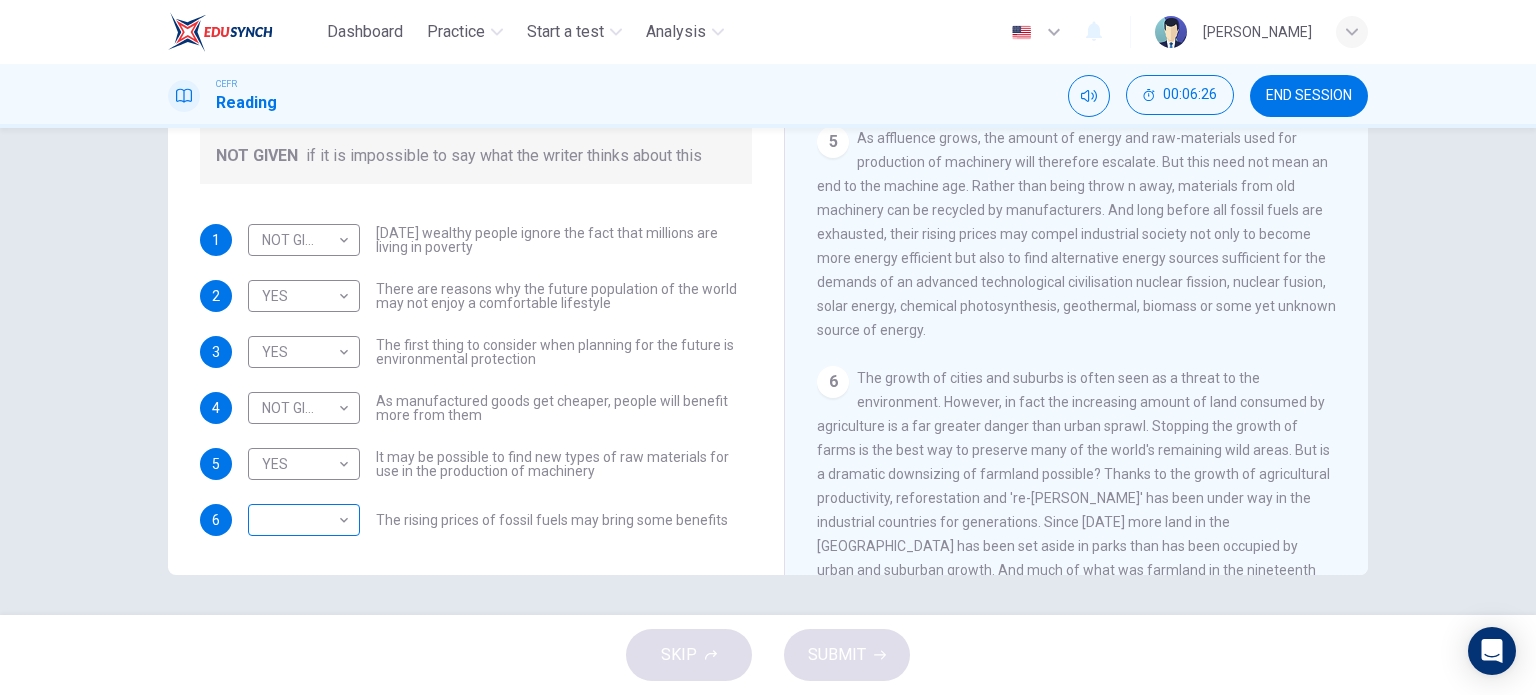 click on "​ ​" at bounding box center (304, 520) 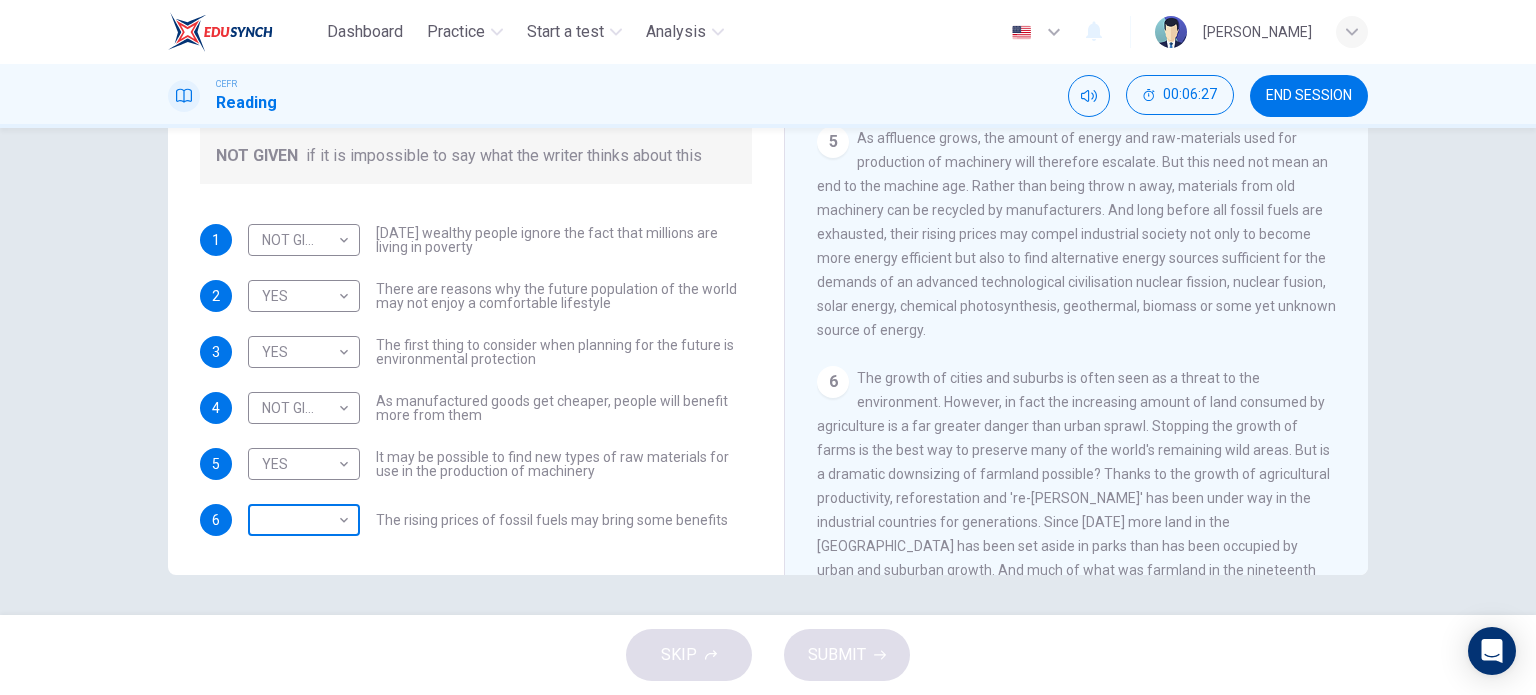 click on "Dashboard Practice Start a test Analysis English en ​ [PERSON_NAME] CEFR Reading 00:06:27 END SESSION Questions 1 - 6 Do the following statements reflect the claims of the writer in the [GEOGRAPHIC_DATA]?
In the boxes below, write YES if the statement agrees with the views of the writer NO if the statement contradicts the views of the writer NOT GIVEN if it is impossible to say what the writer thinks about this 1 NOT GIVEN NOT GIVEN ​ [DATE] wealthy people ignore the fact that millions are living in poverty 2 YES YES ​ There are reasons why the future population of the world may not enjoy a comfortable lifestyle 3 YES YES ​ The first thing to consider when planning for the future is environmental protection 4 NOT GIVEN NOT GIVEN ​ As manufactured goods get cheaper, people will benefit more from them 5 YES YES ​ It may be possible to find new types of raw materials for use in the production of machinery 6 ​ ​ The rising prices of fossil fuels may bring some benefits Worldly Wealth" at bounding box center [768, 347] 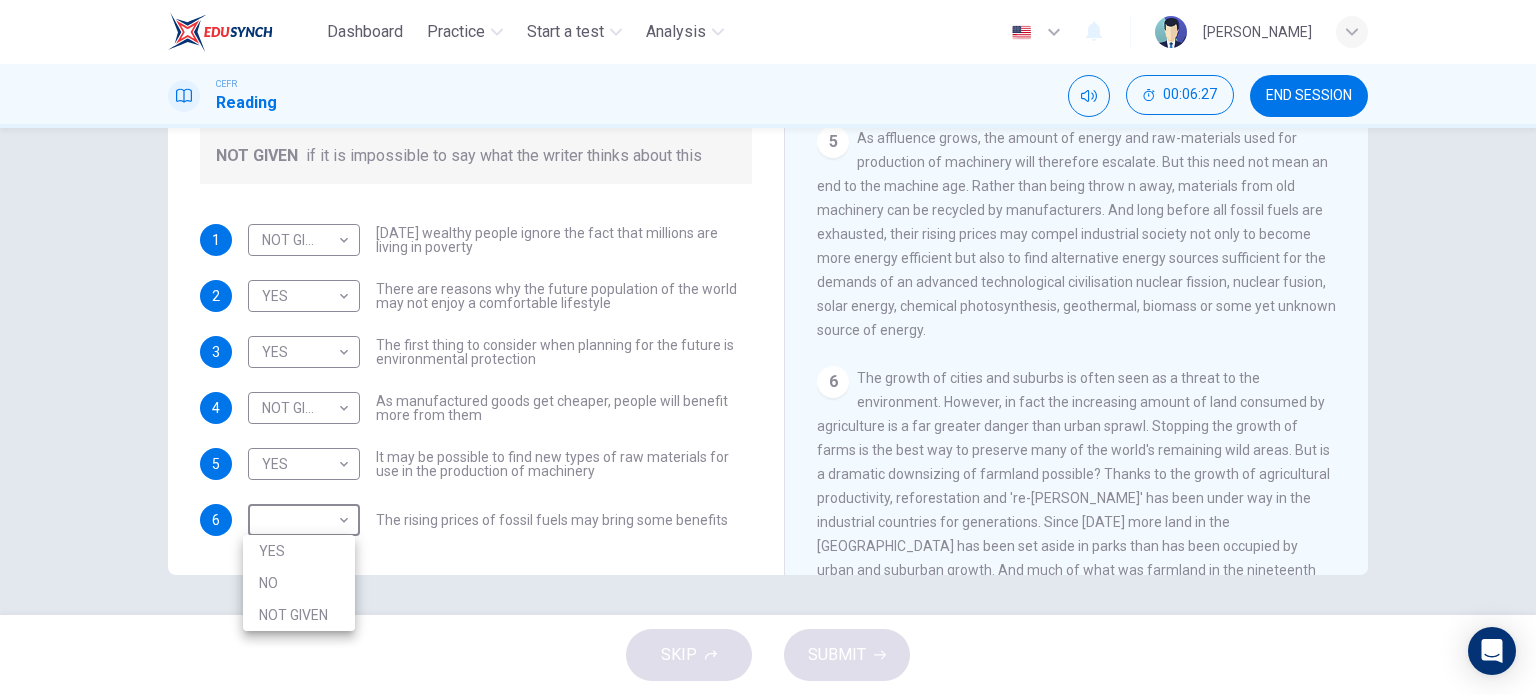 click on "YES" at bounding box center [299, 551] 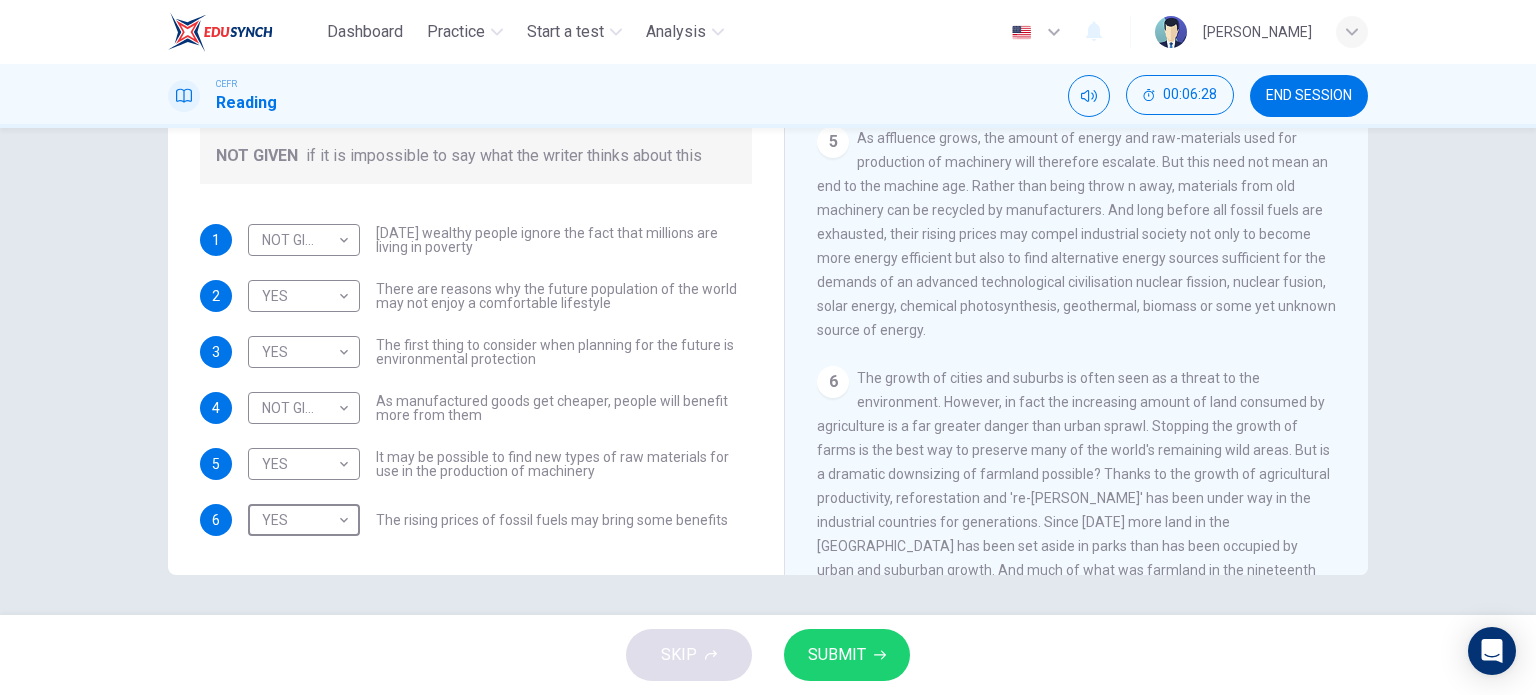 click on "SUBMIT" at bounding box center (847, 655) 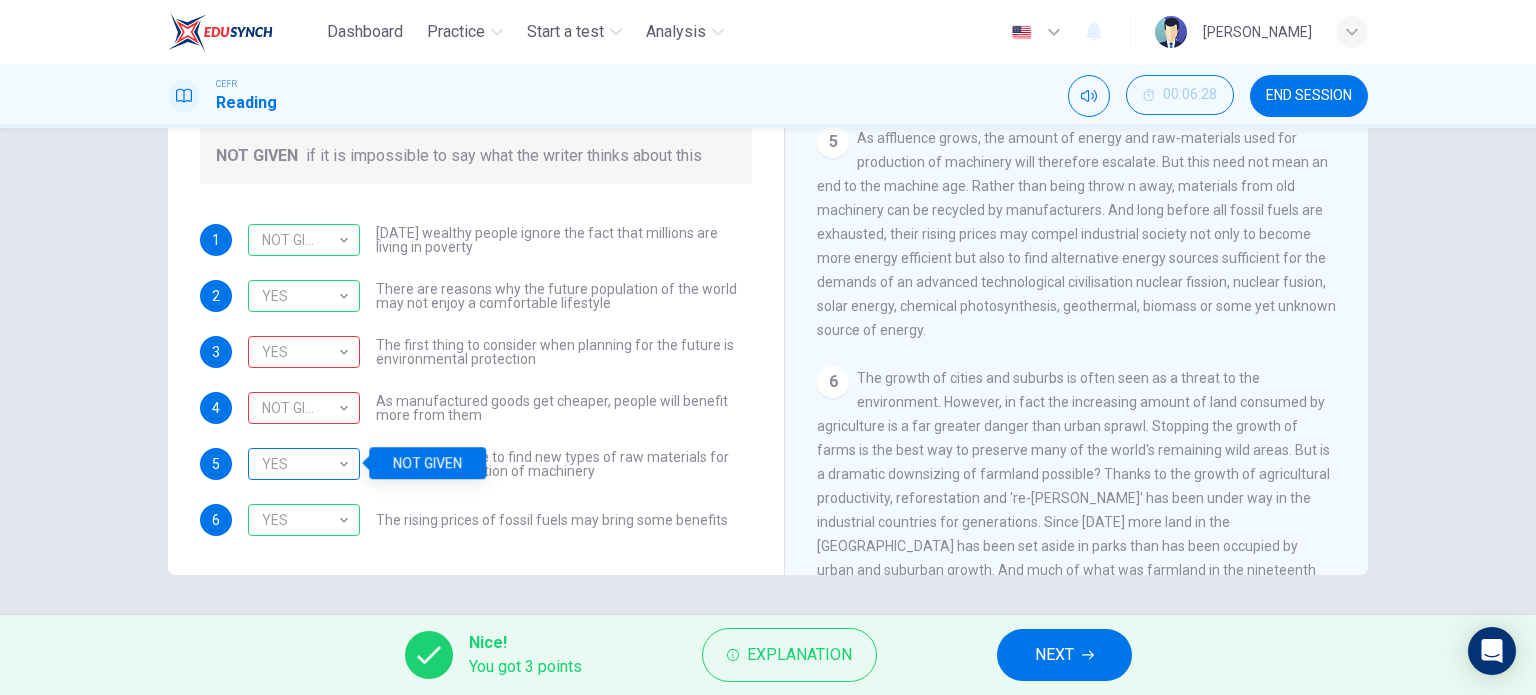 click on "YES" at bounding box center [300, 464] 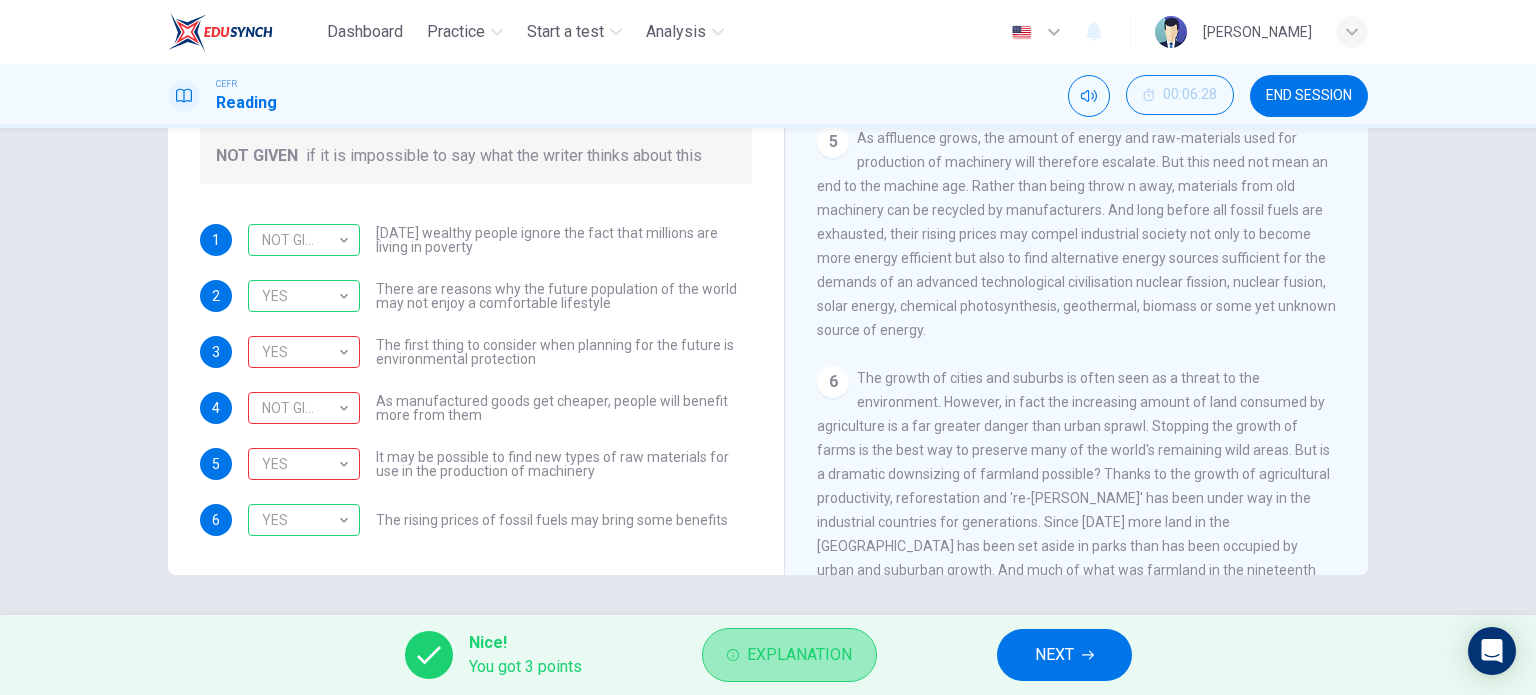 click on "Explanation" at bounding box center (799, 655) 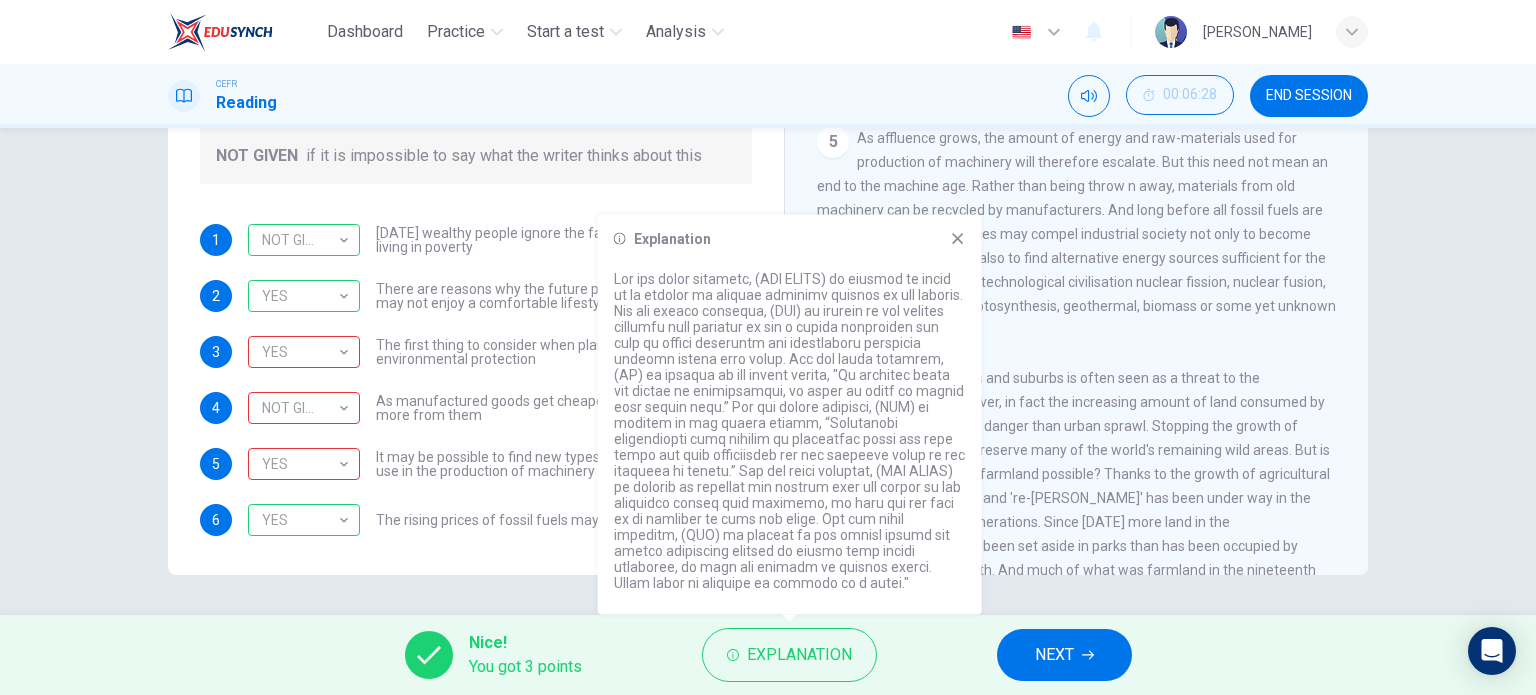 click 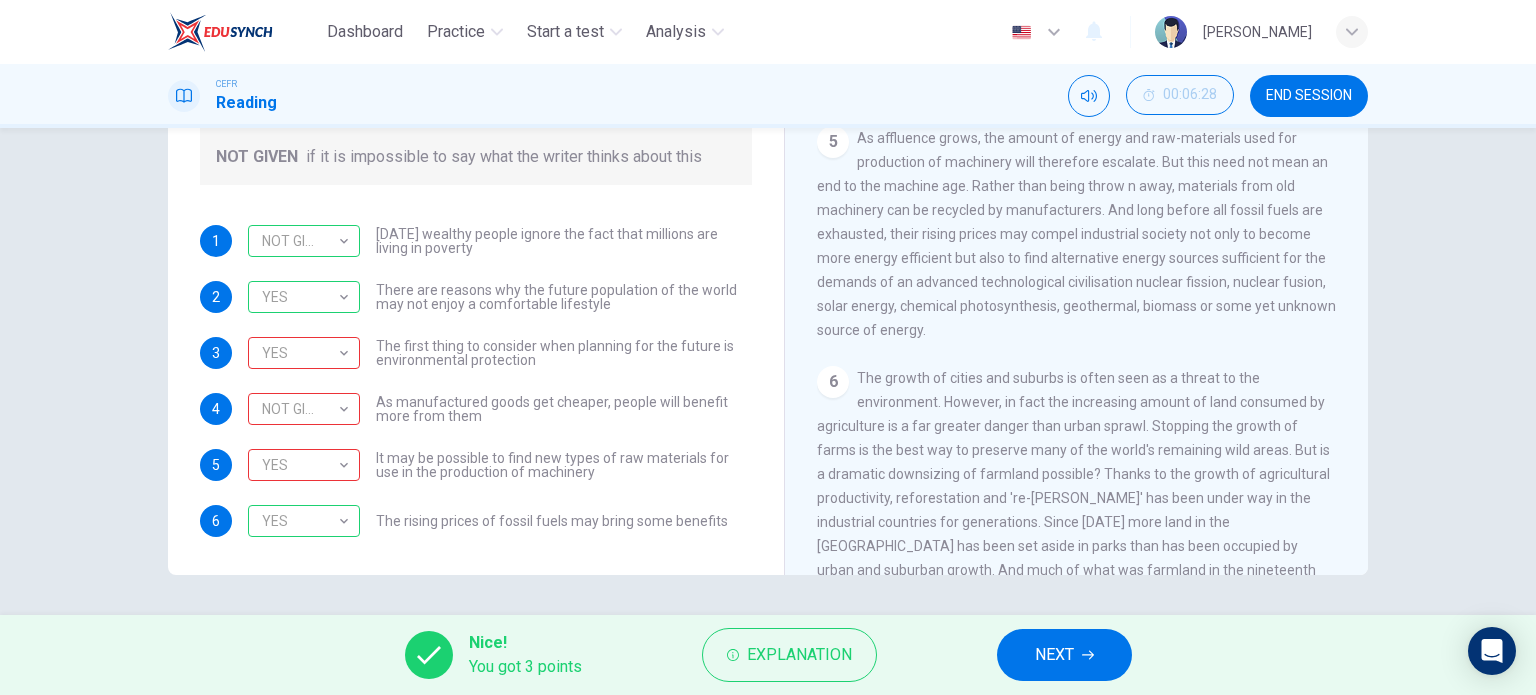 scroll, scrollTop: 80, scrollLeft: 0, axis: vertical 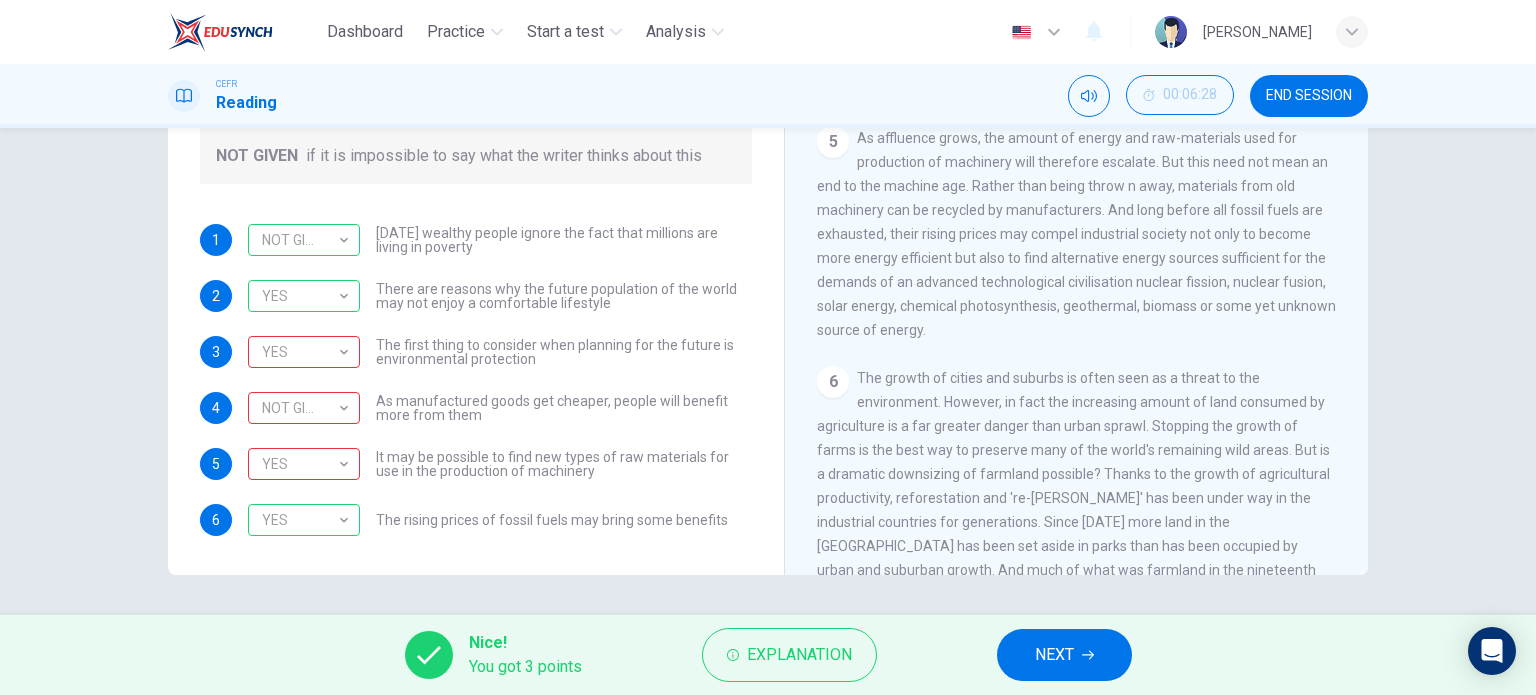 click on "NEXT" at bounding box center (1064, 655) 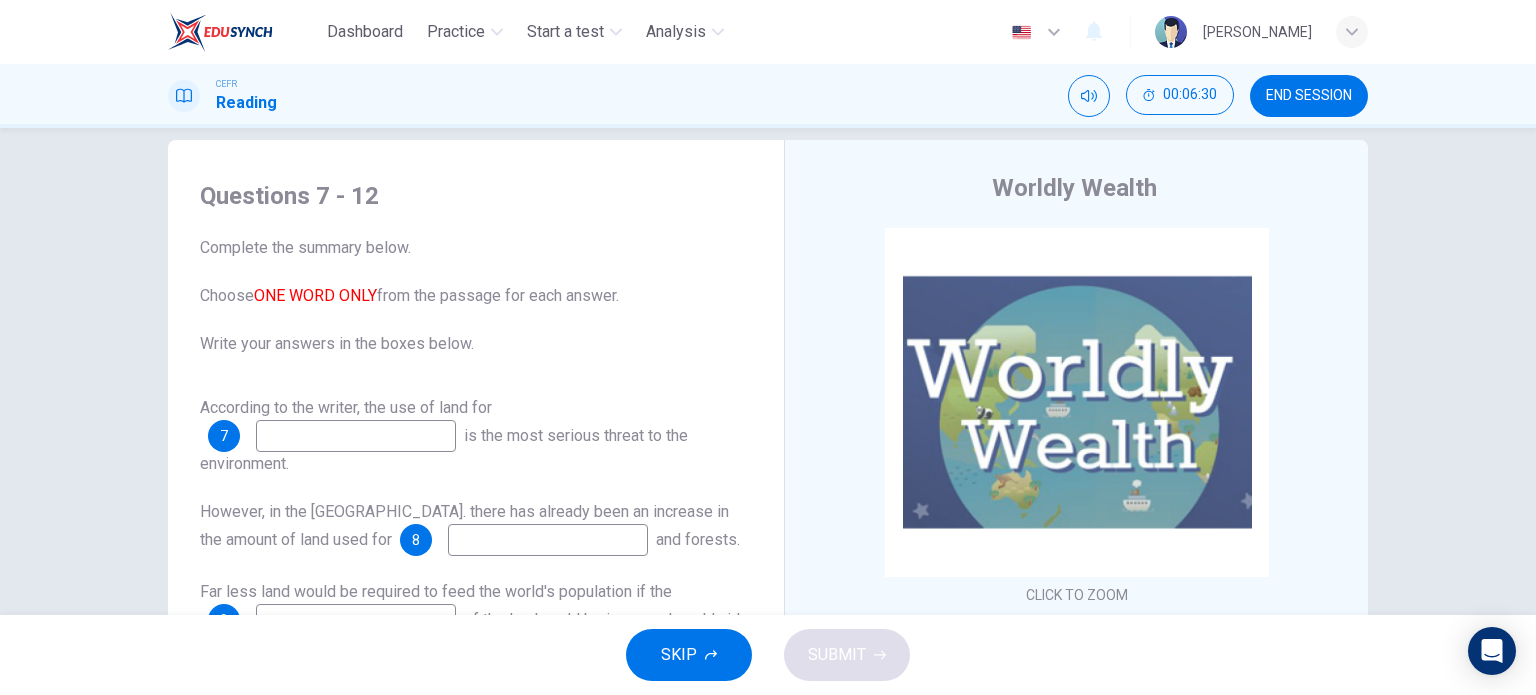 scroll, scrollTop: 0, scrollLeft: 0, axis: both 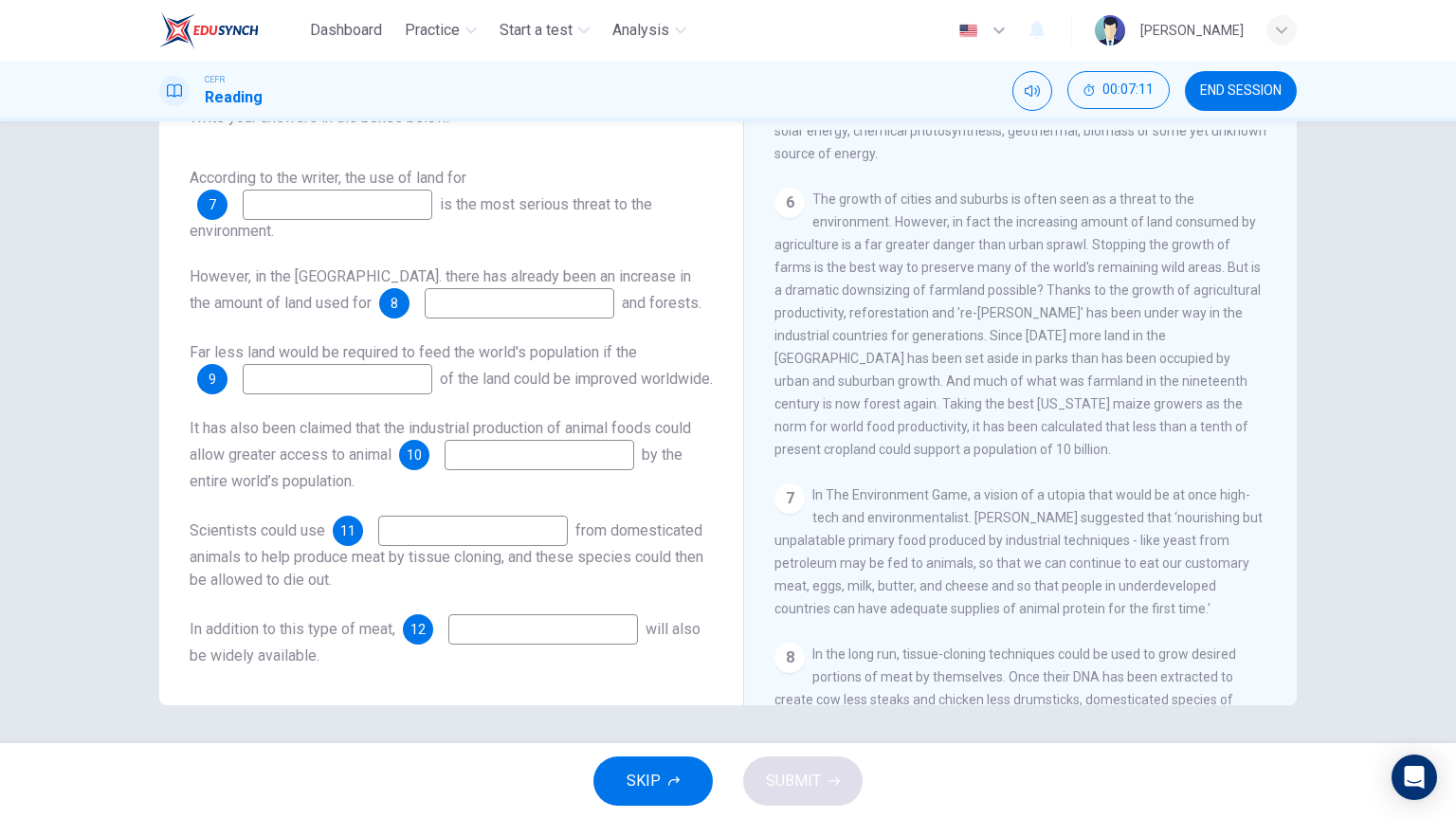 click at bounding box center [337, 205] 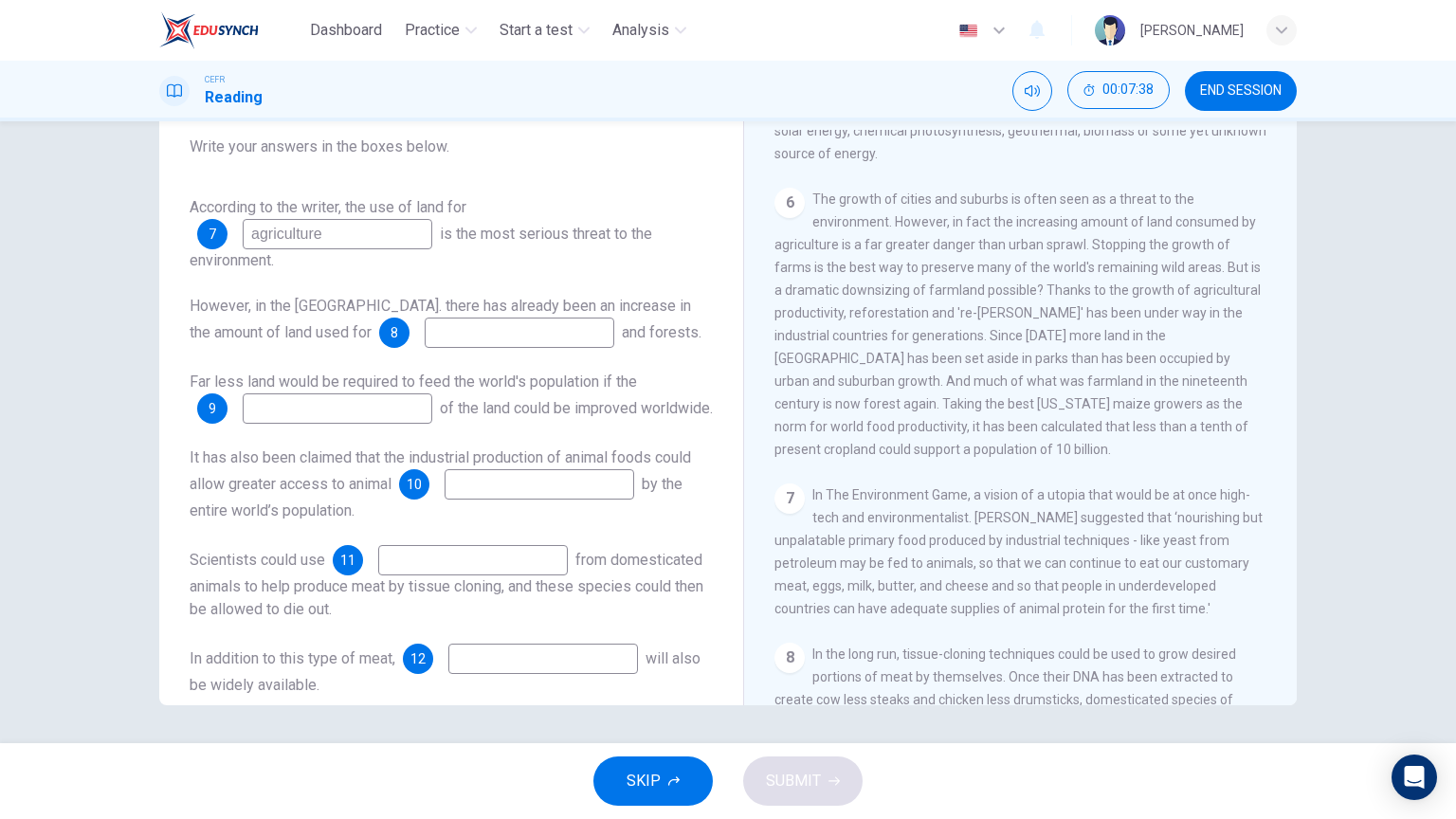 scroll, scrollTop: 95, scrollLeft: 0, axis: vertical 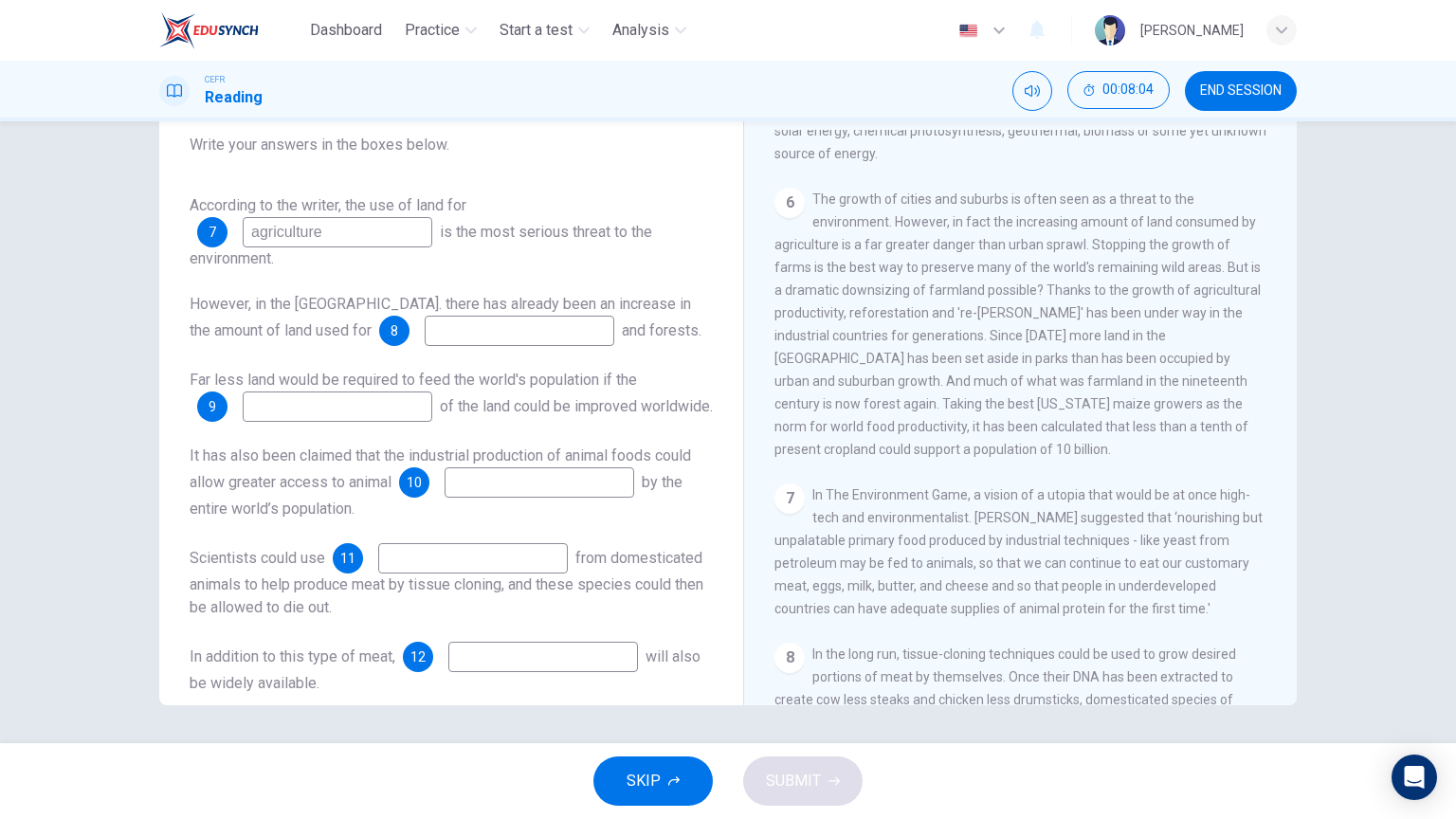 type on "agriculture" 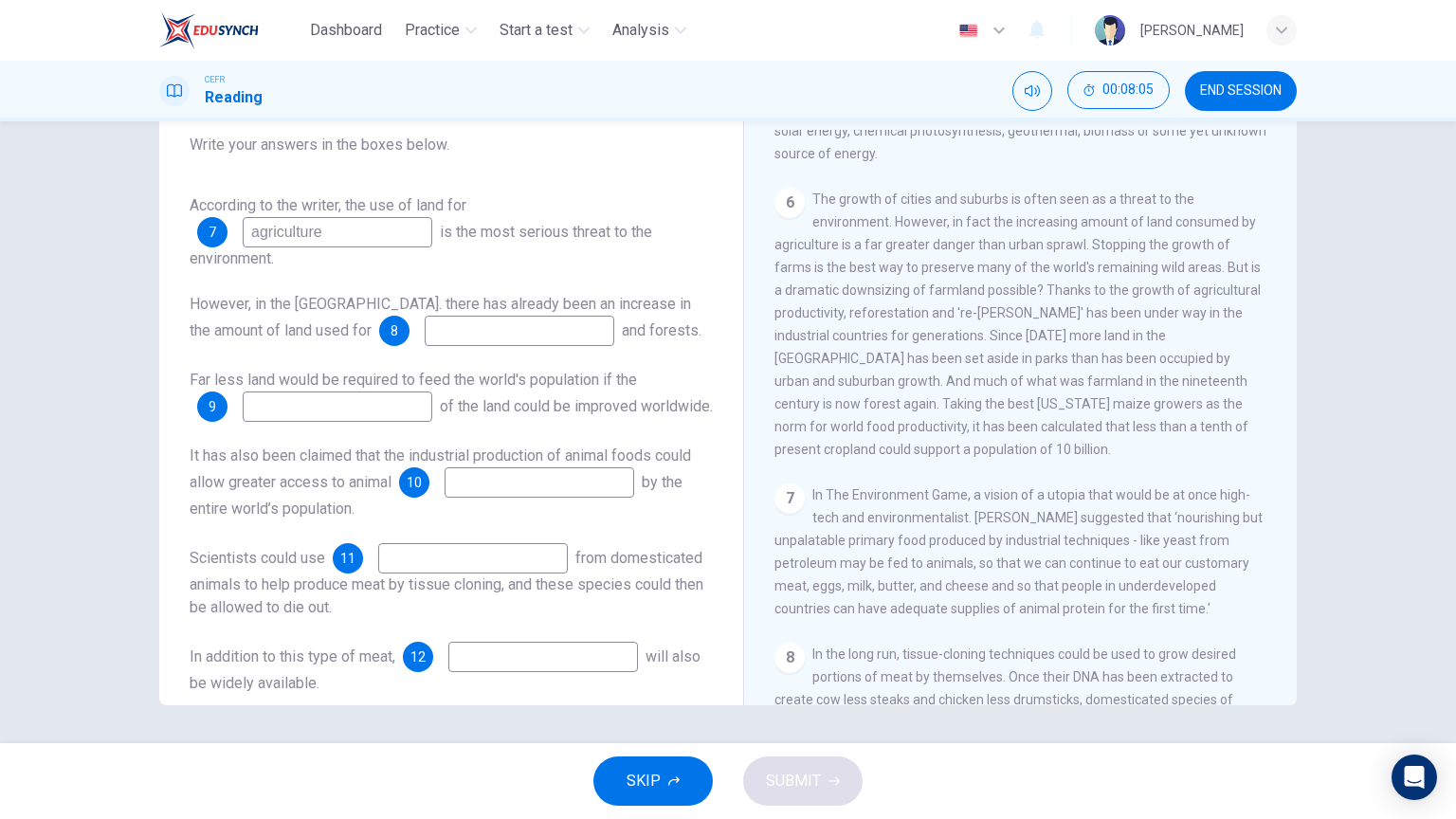 click at bounding box center (519, 331) 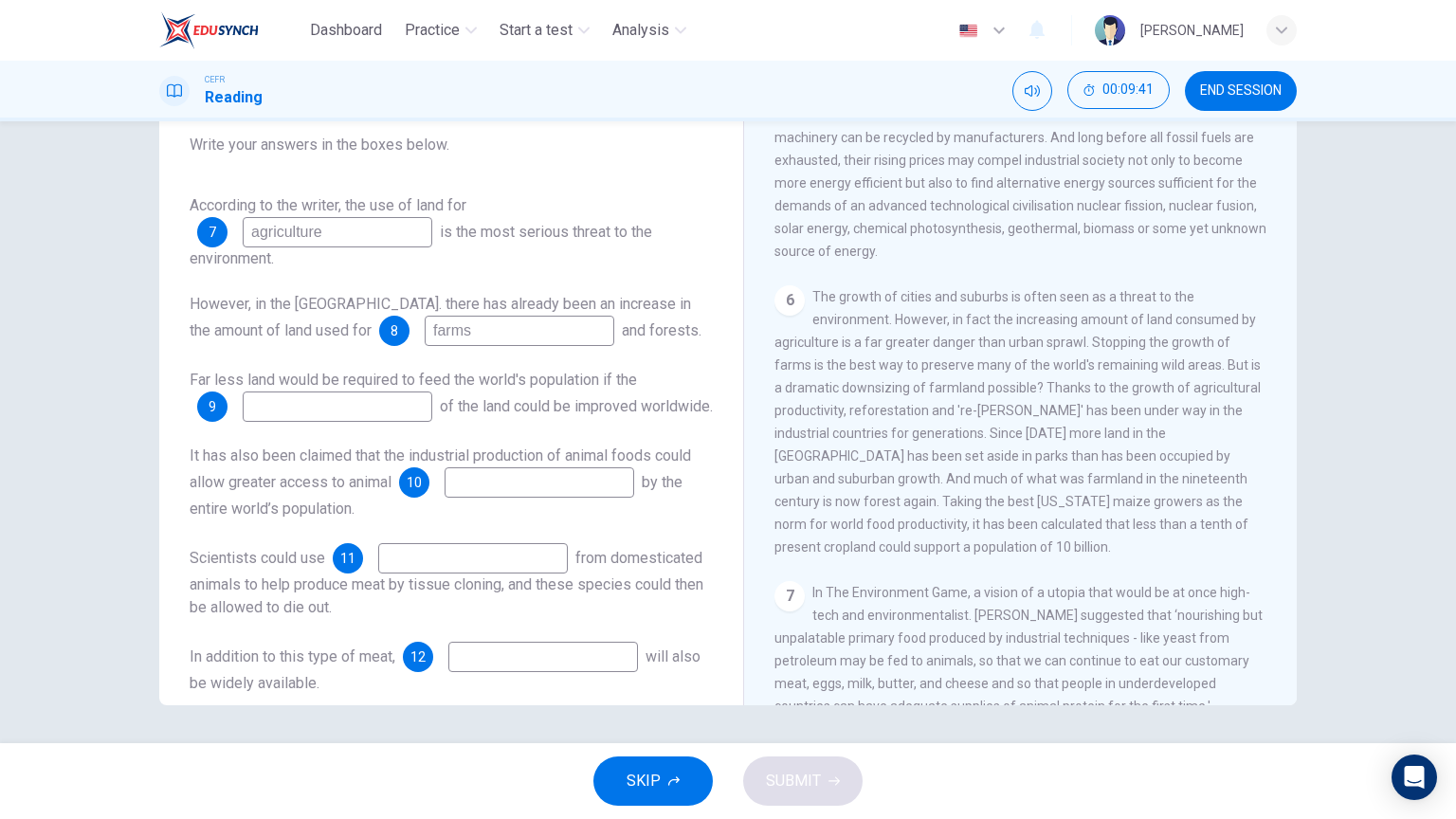 scroll, scrollTop: 1043, scrollLeft: 0, axis: vertical 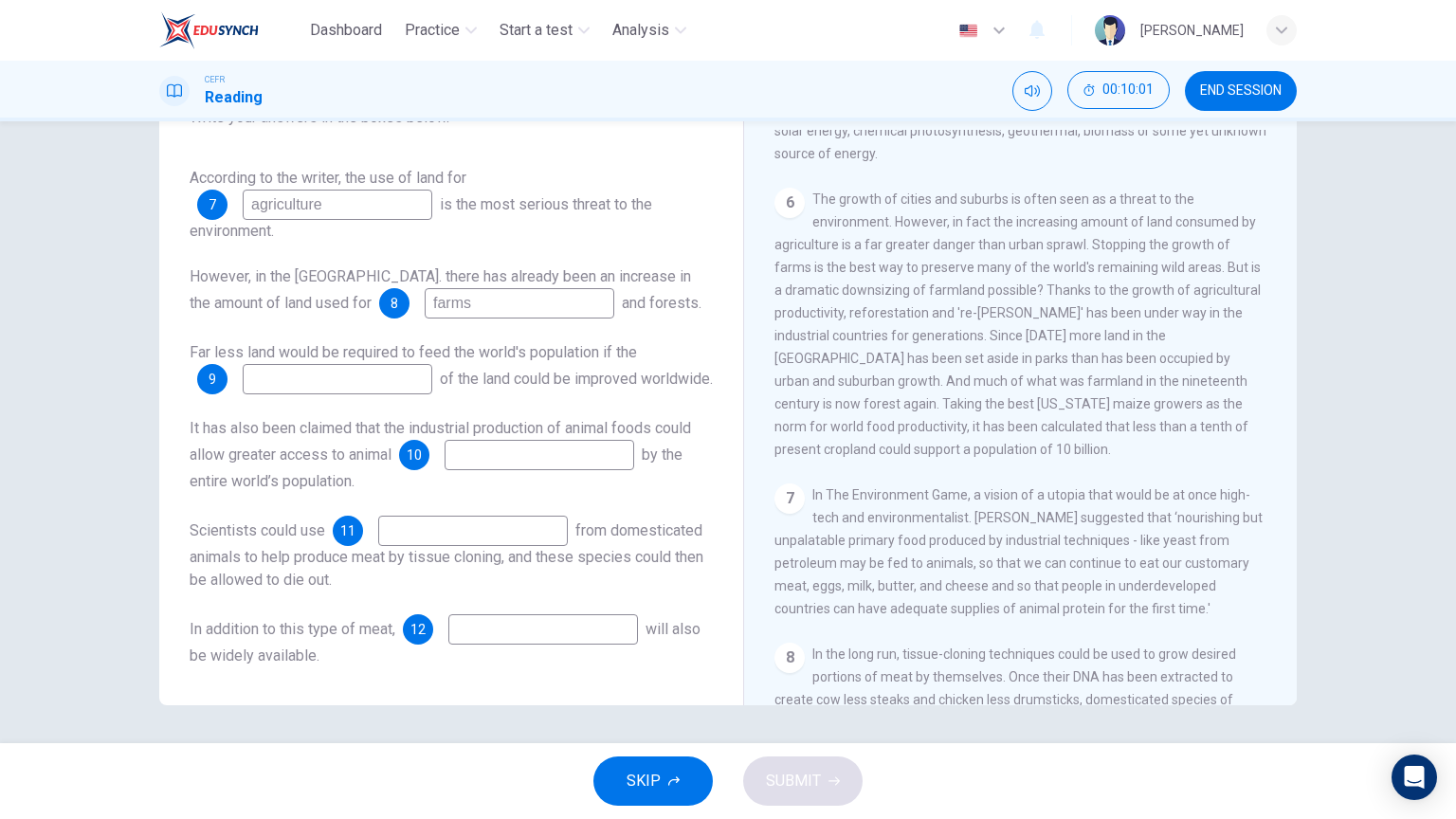 type on "farms" 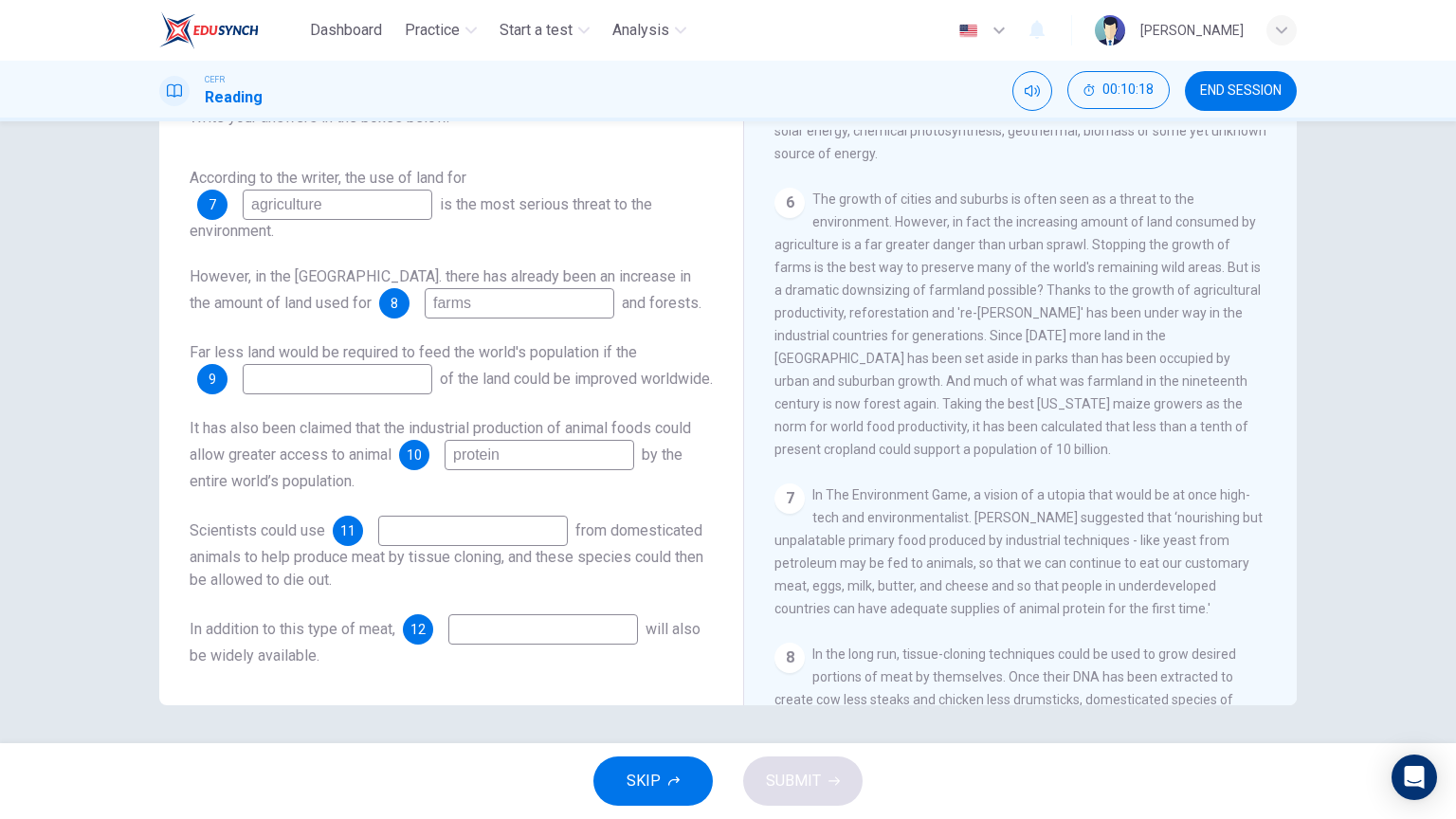 type on "protein" 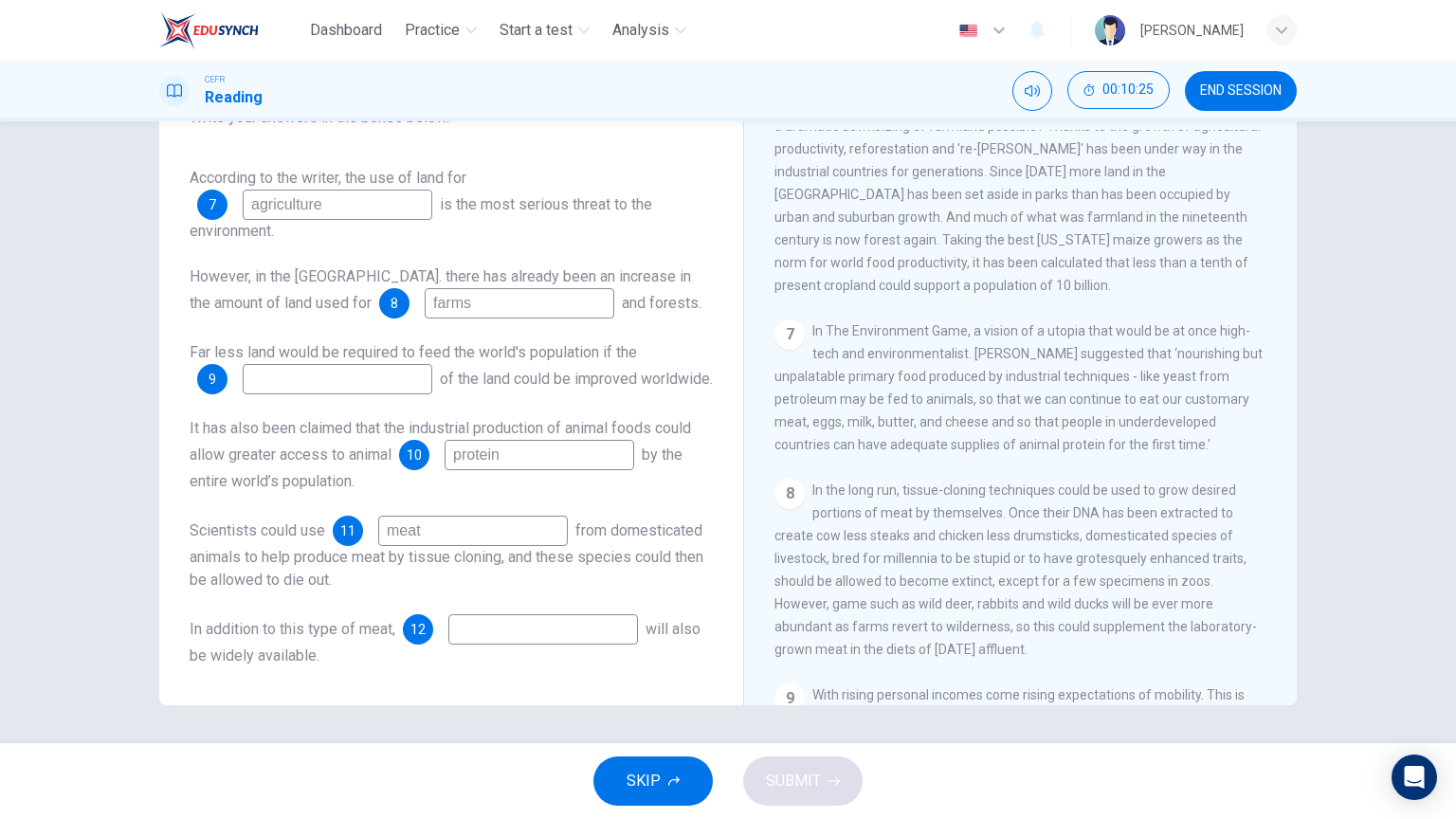 scroll, scrollTop: 1327, scrollLeft: 0, axis: vertical 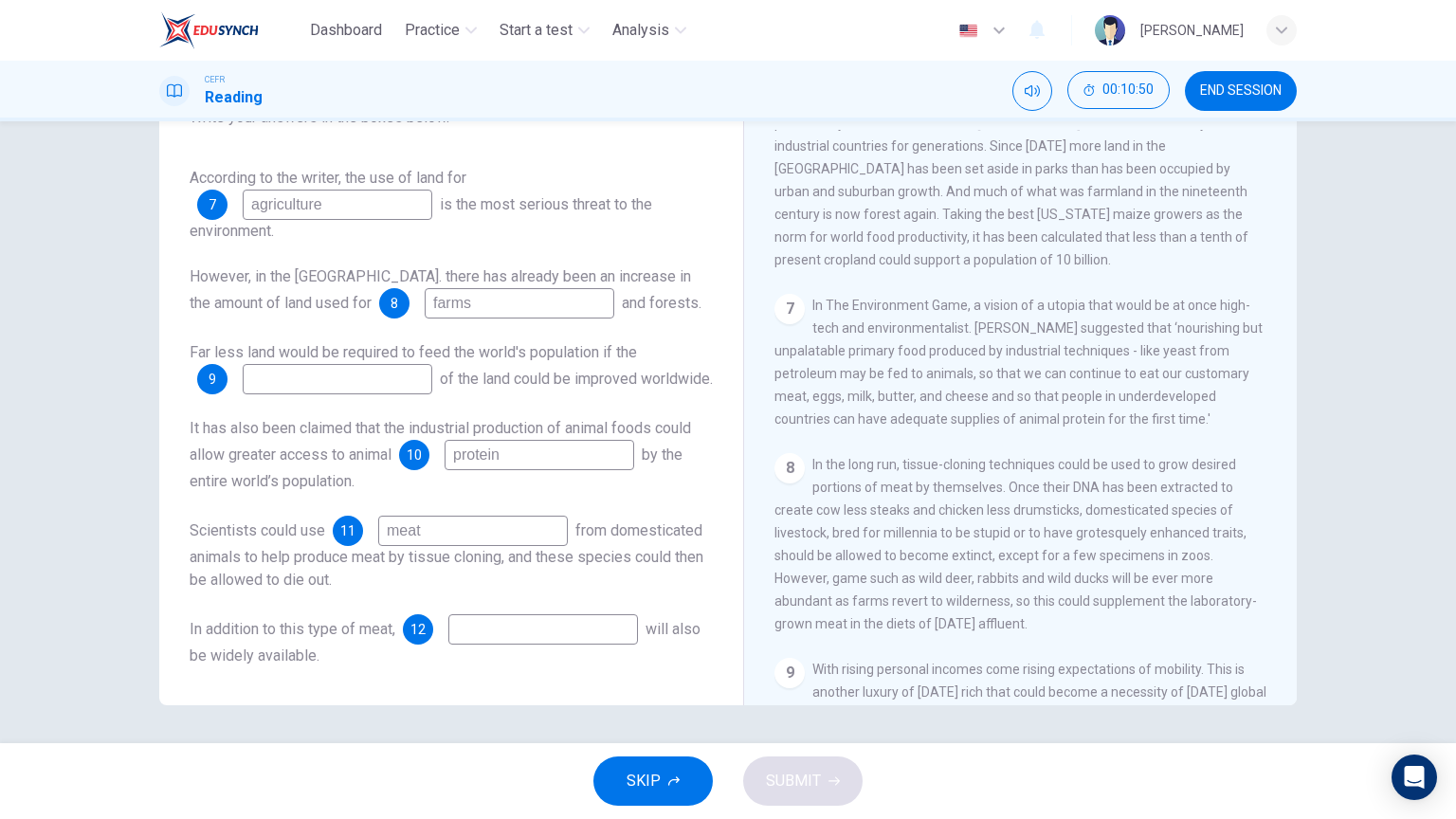 type on "meat" 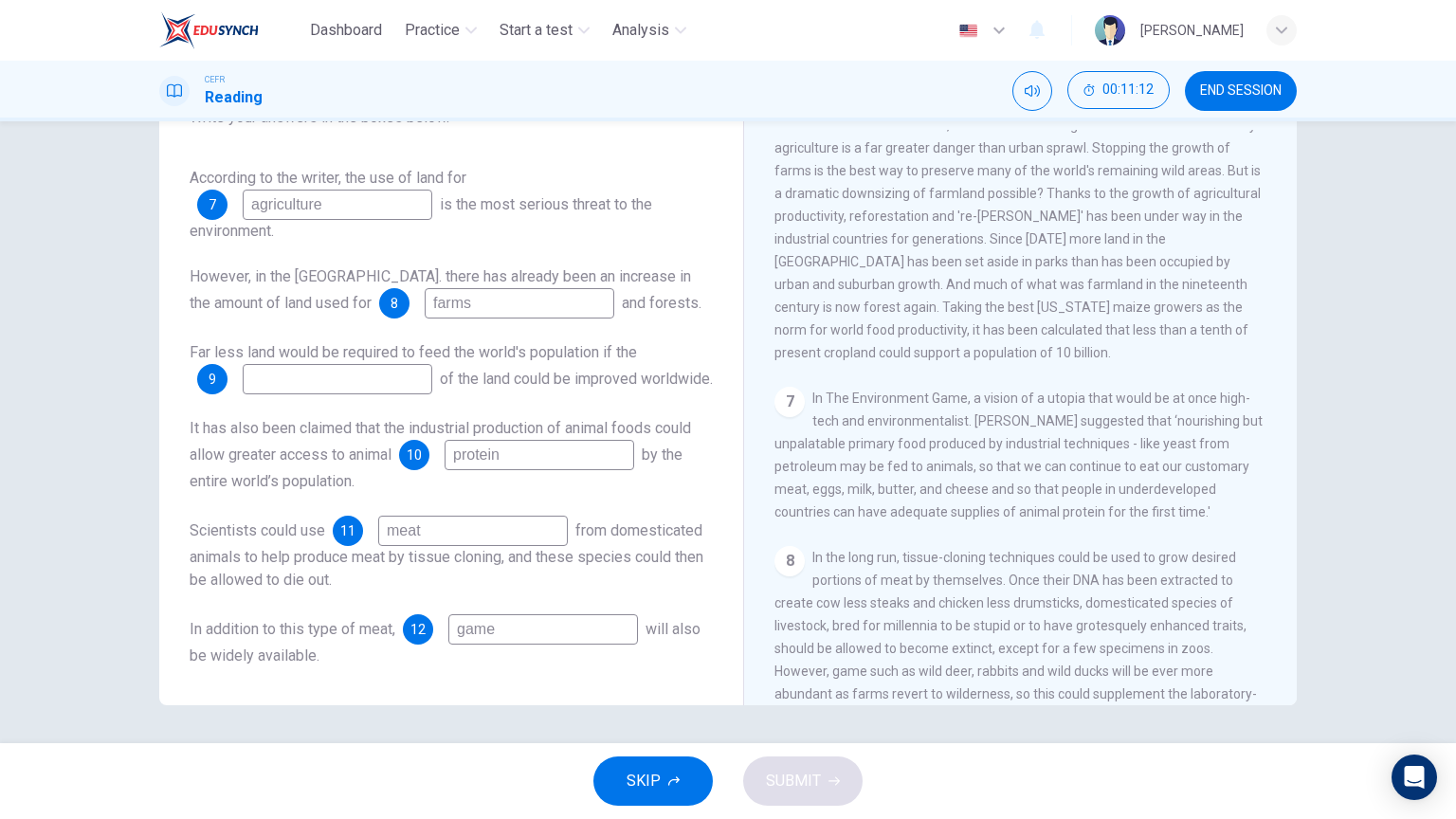 scroll, scrollTop: 1232, scrollLeft: 0, axis: vertical 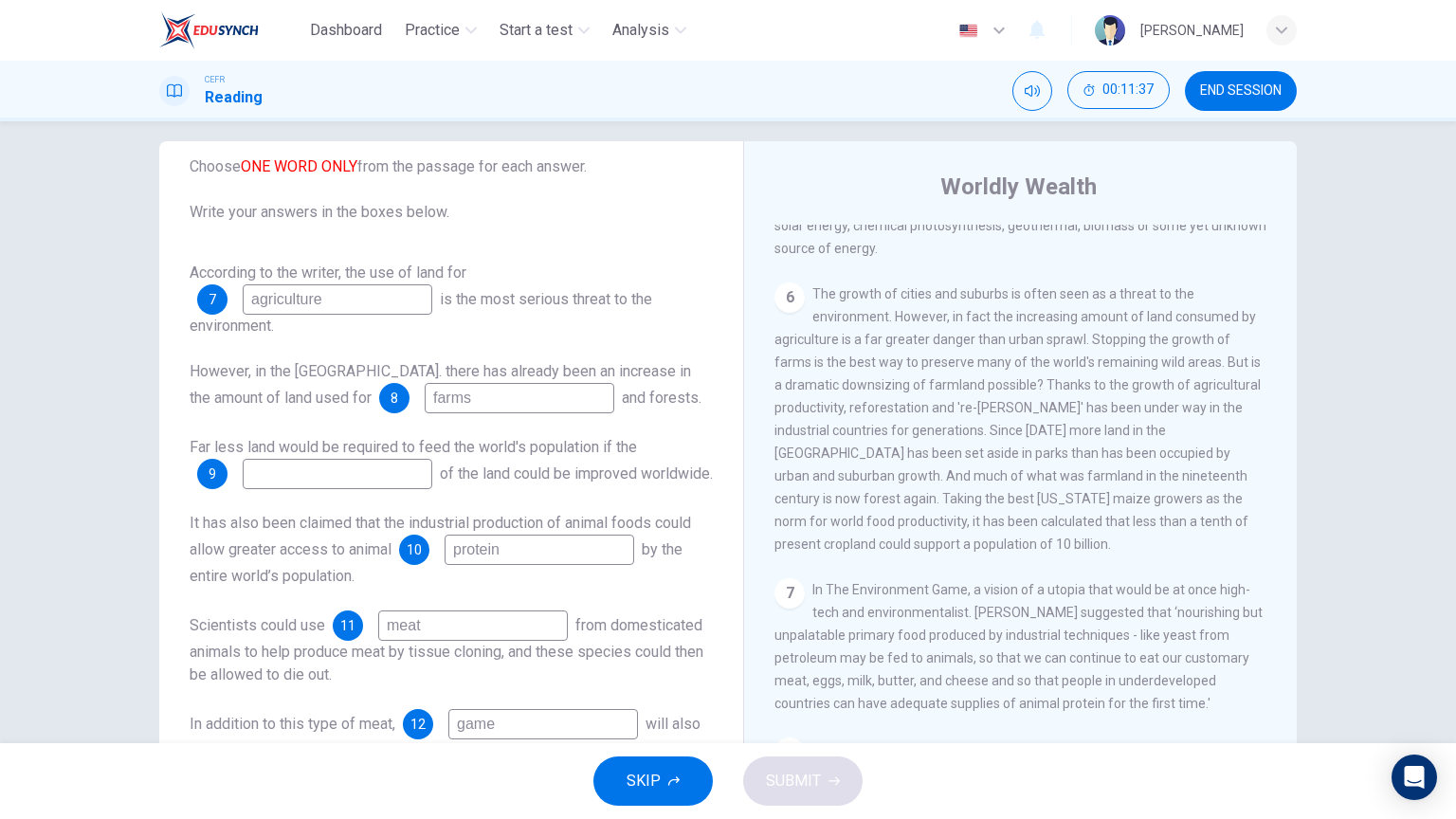 type on "game" 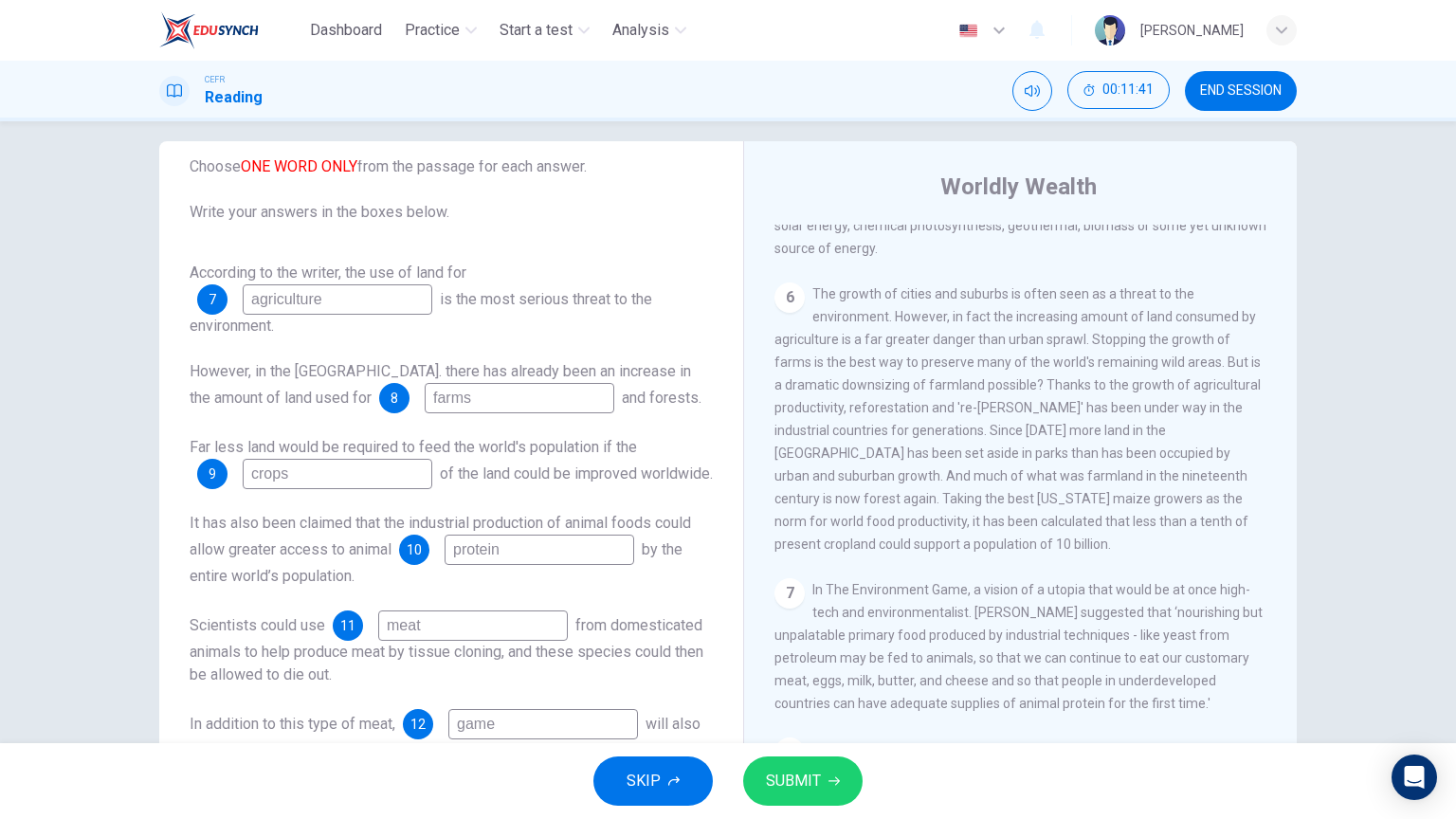 type on "crops" 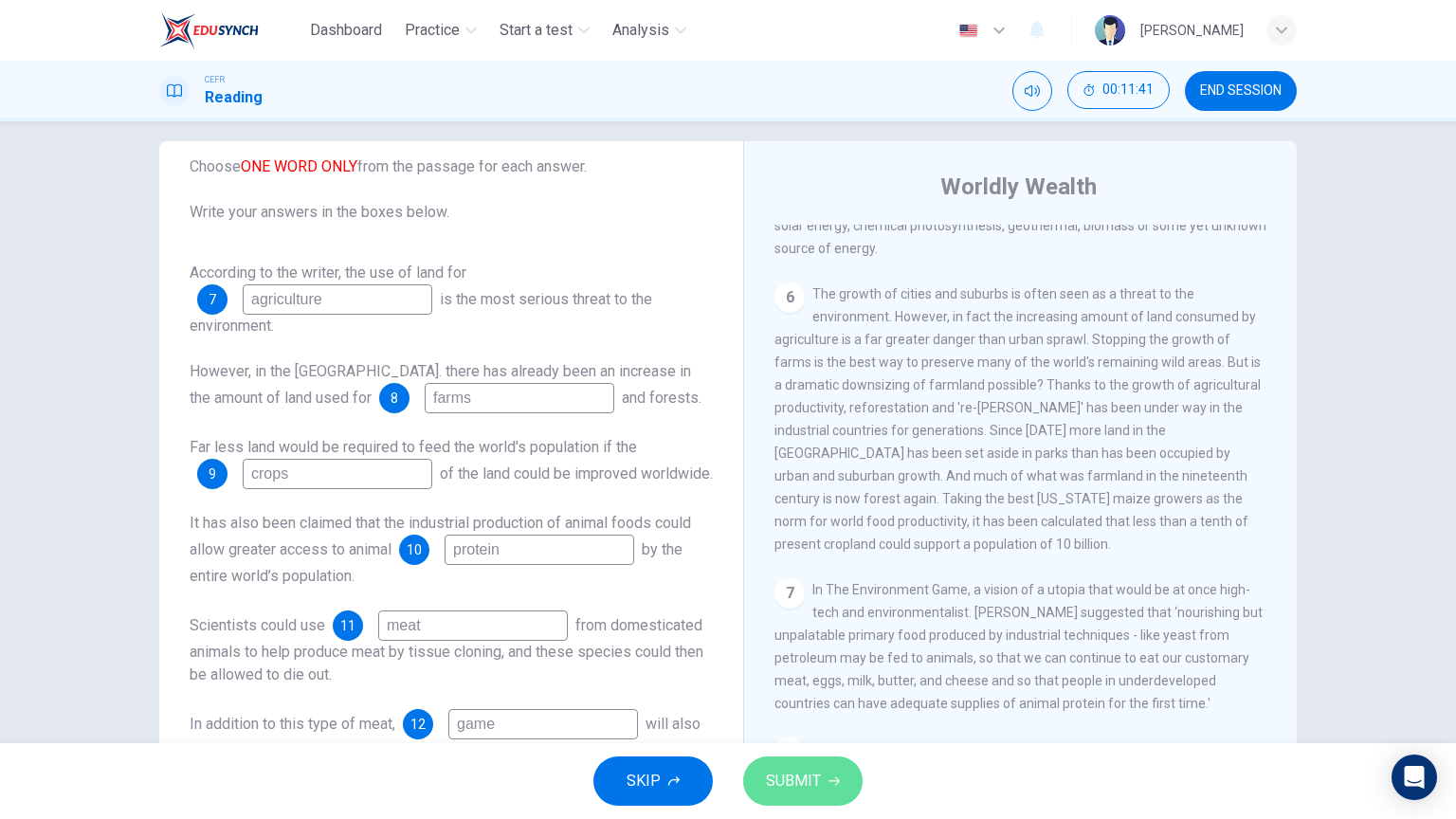 click on "SUBMIT" at bounding box center [793, 781] 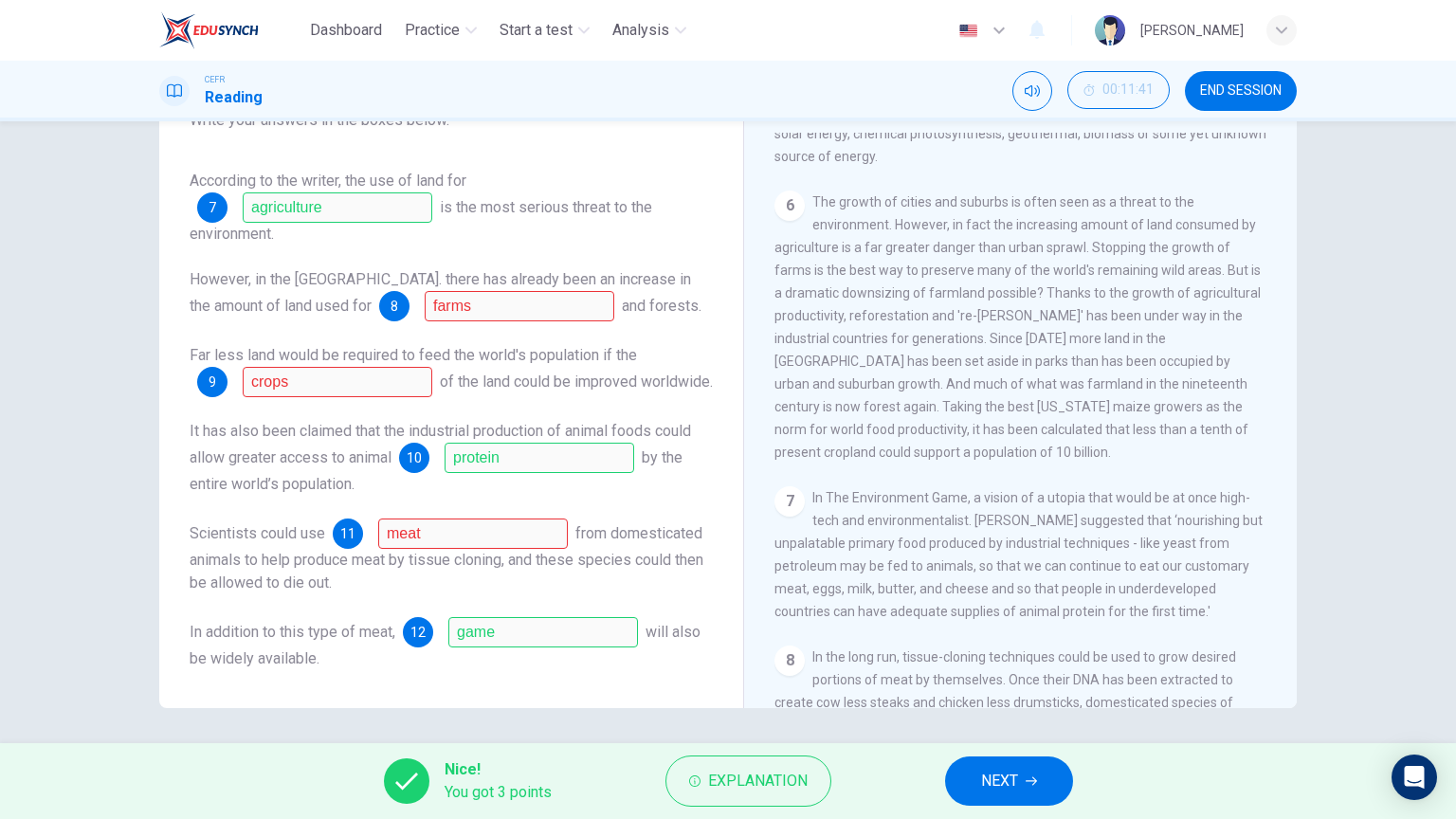 scroll, scrollTop: 113, scrollLeft: 0, axis: vertical 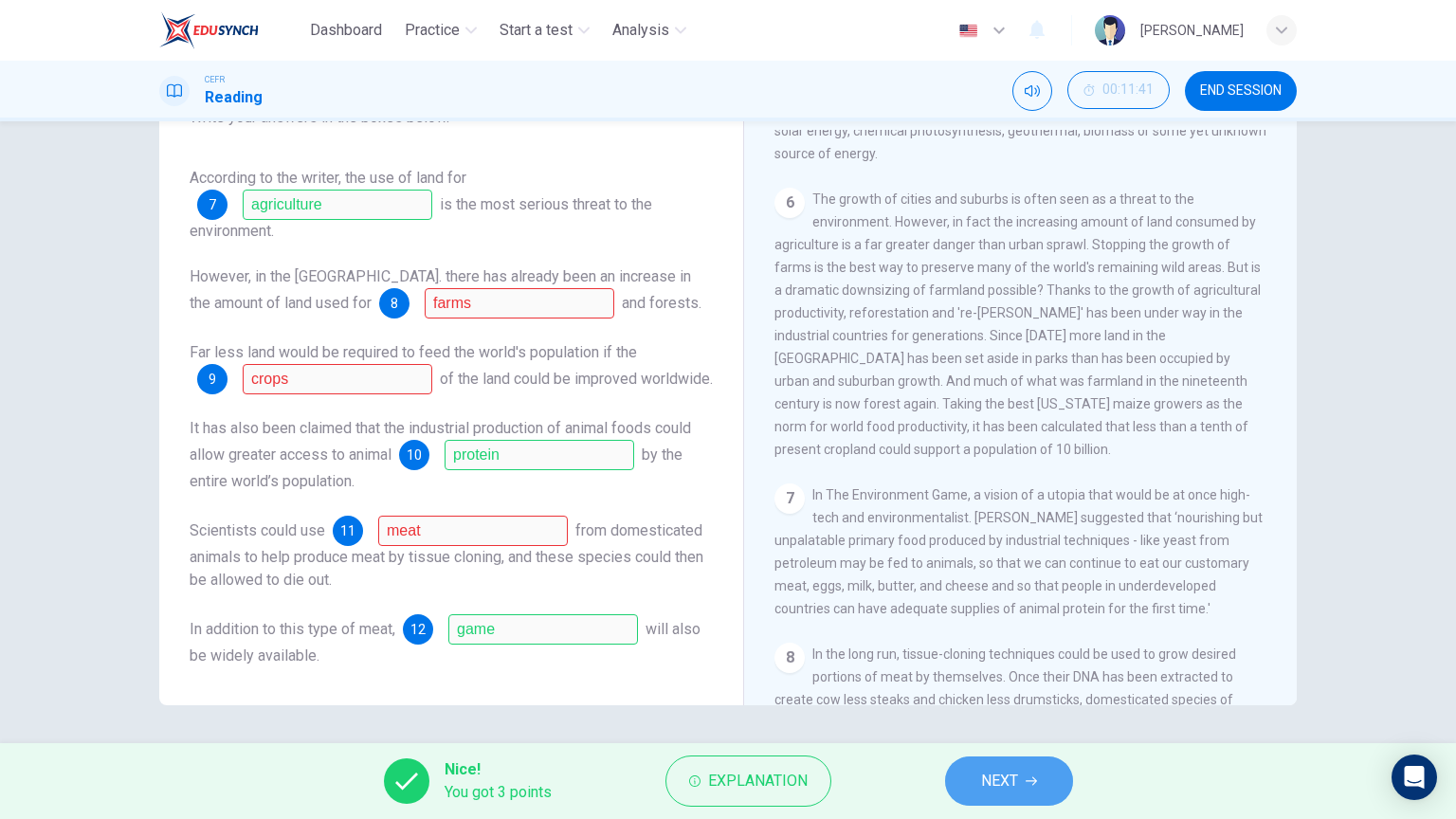 click on "NEXT" at bounding box center (1009, 781) 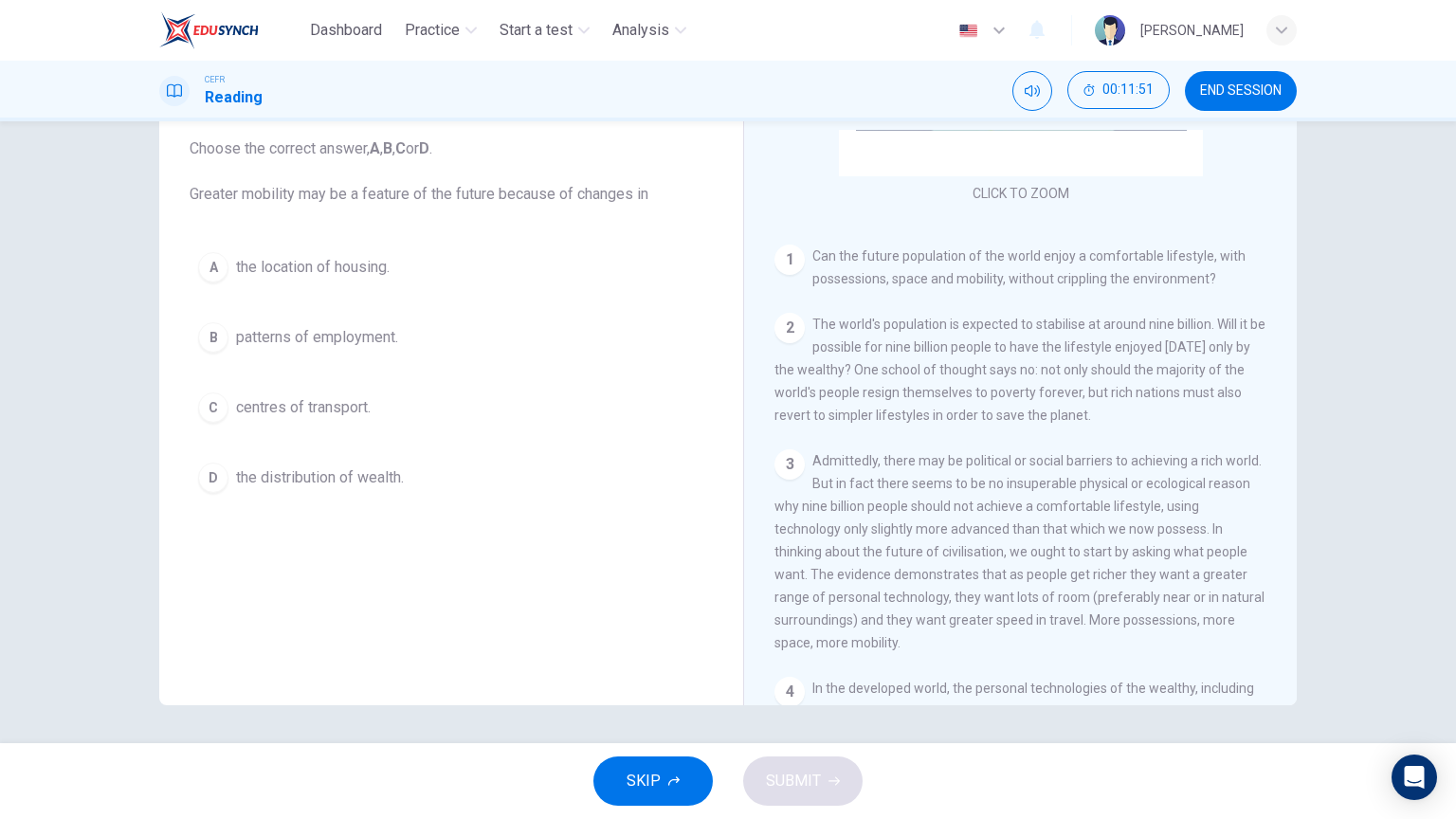 click on "centres of transport." at bounding box center [303, 408] 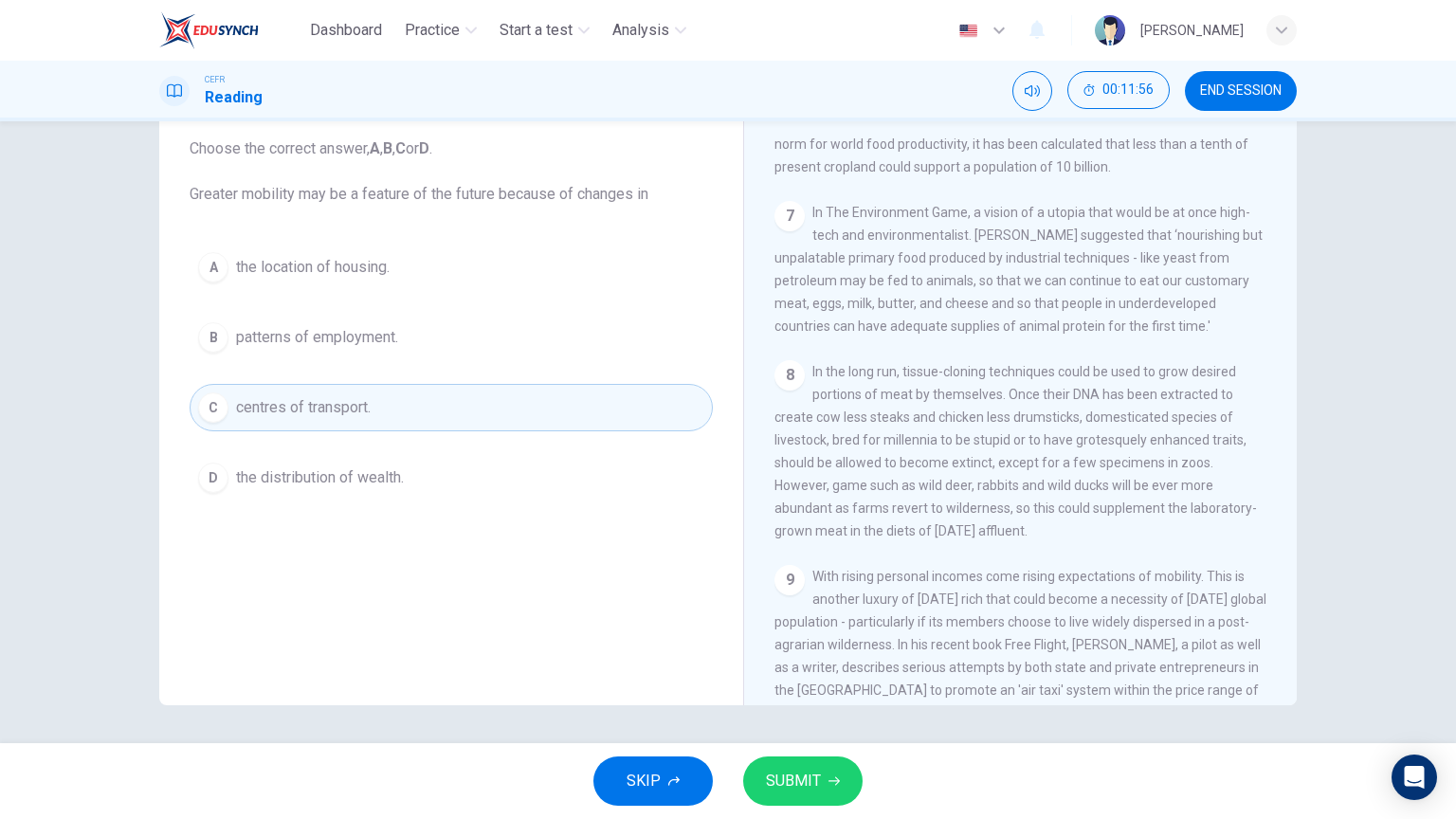 scroll, scrollTop: 1422, scrollLeft: 0, axis: vertical 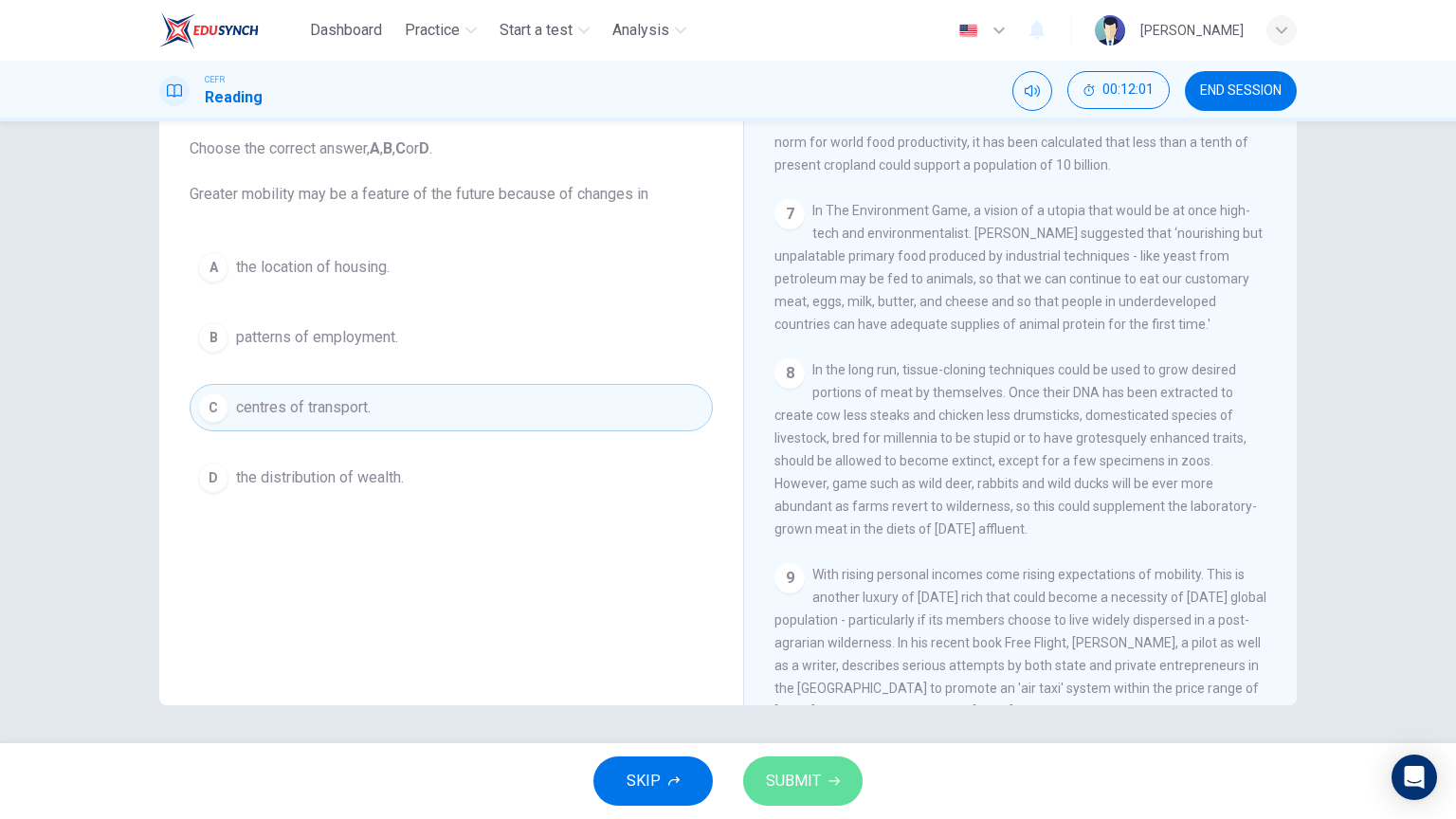 click on "SUBMIT" at bounding box center (803, 781) 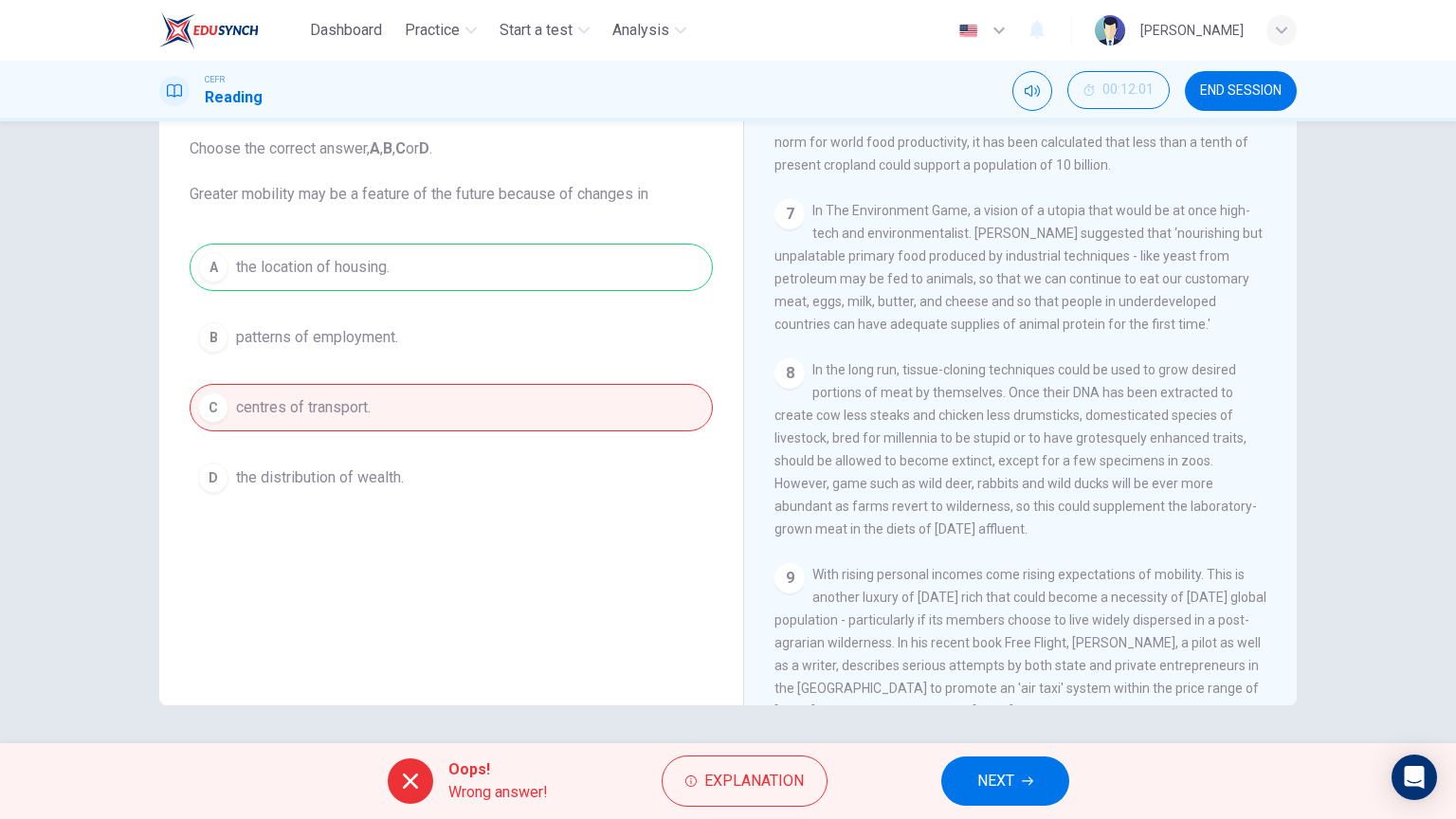 click on "NEXT" at bounding box center [995, 781] 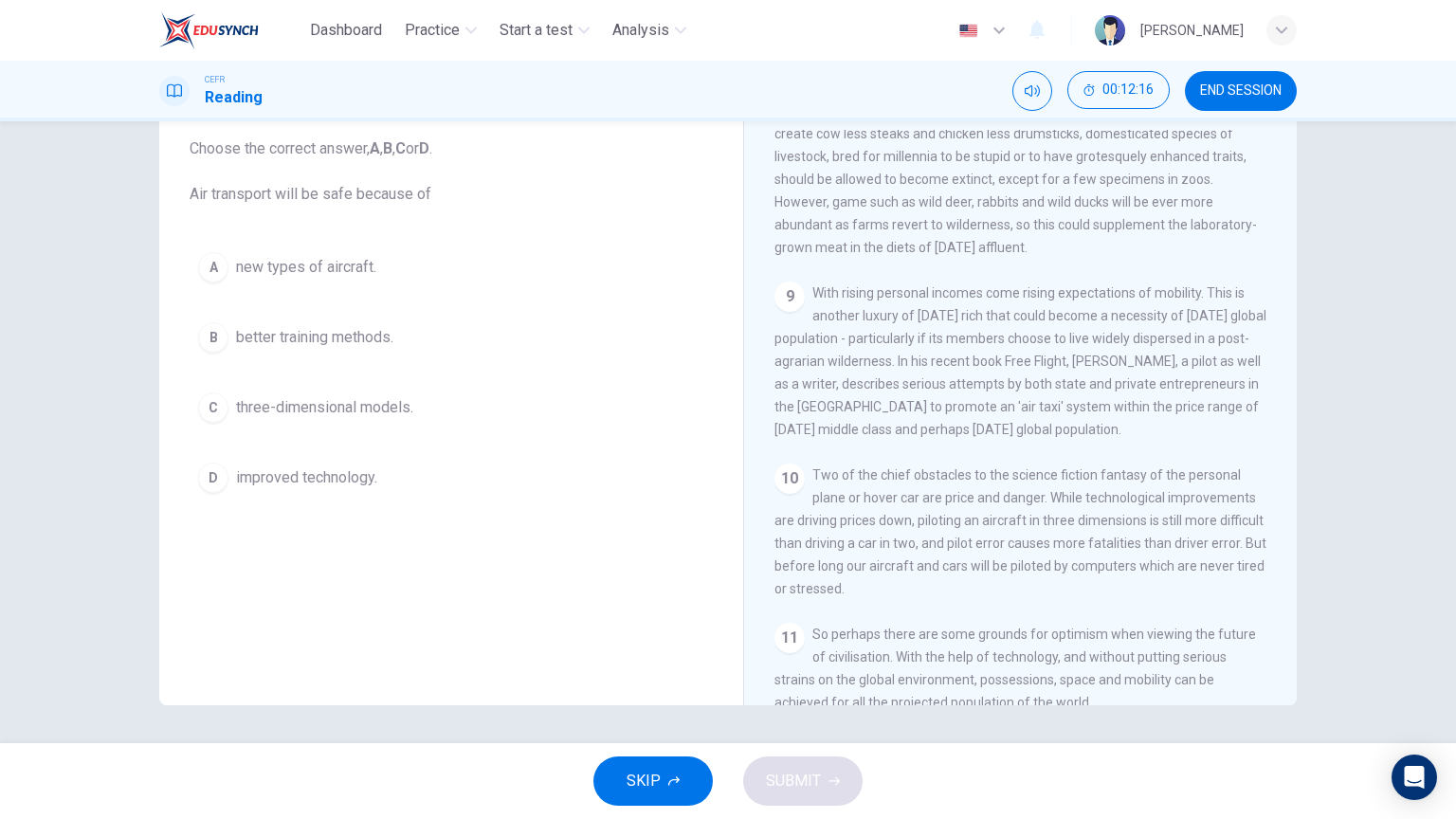scroll, scrollTop: 1706, scrollLeft: 0, axis: vertical 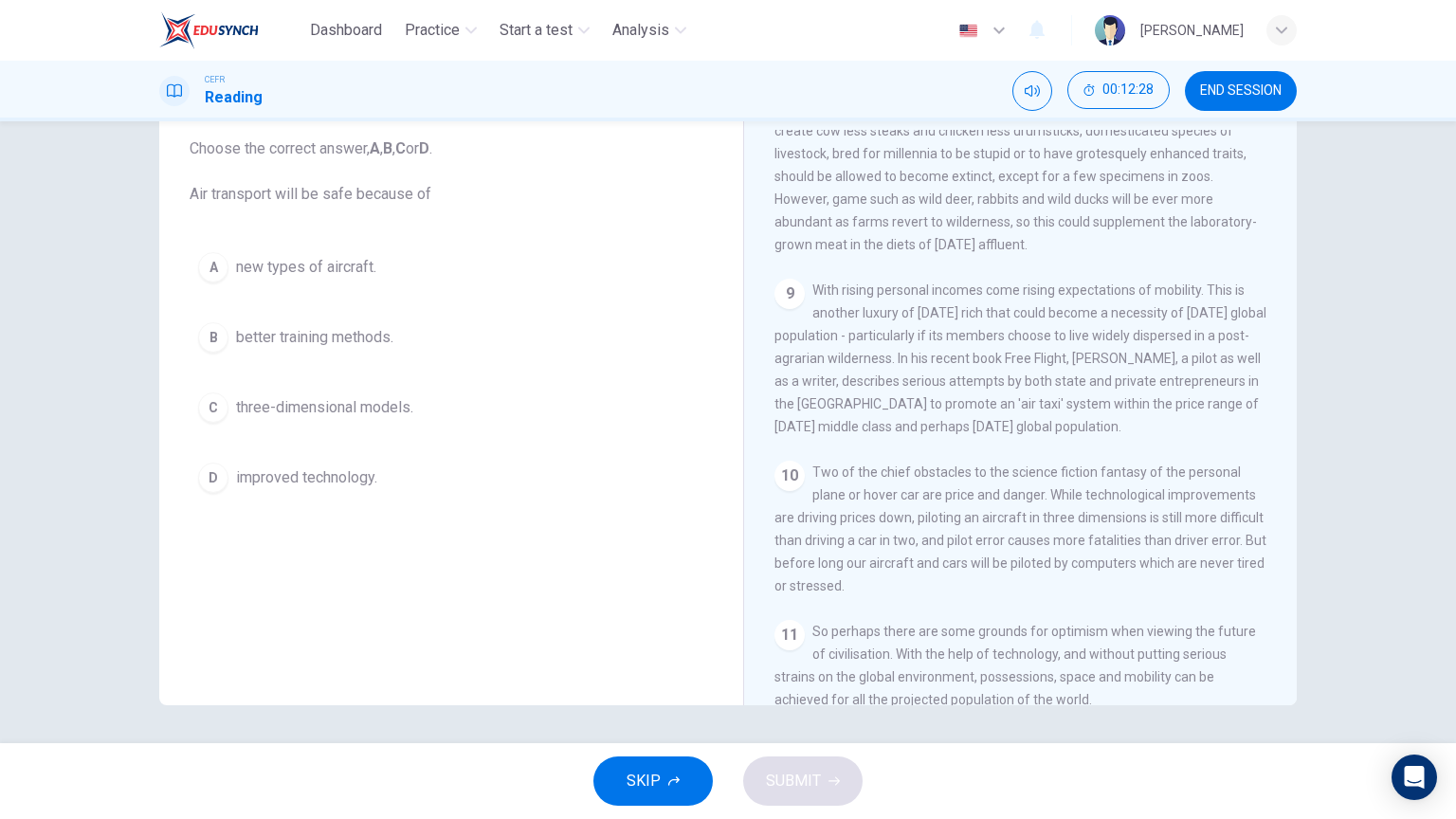click on "improved technology." at bounding box center (306, 478) 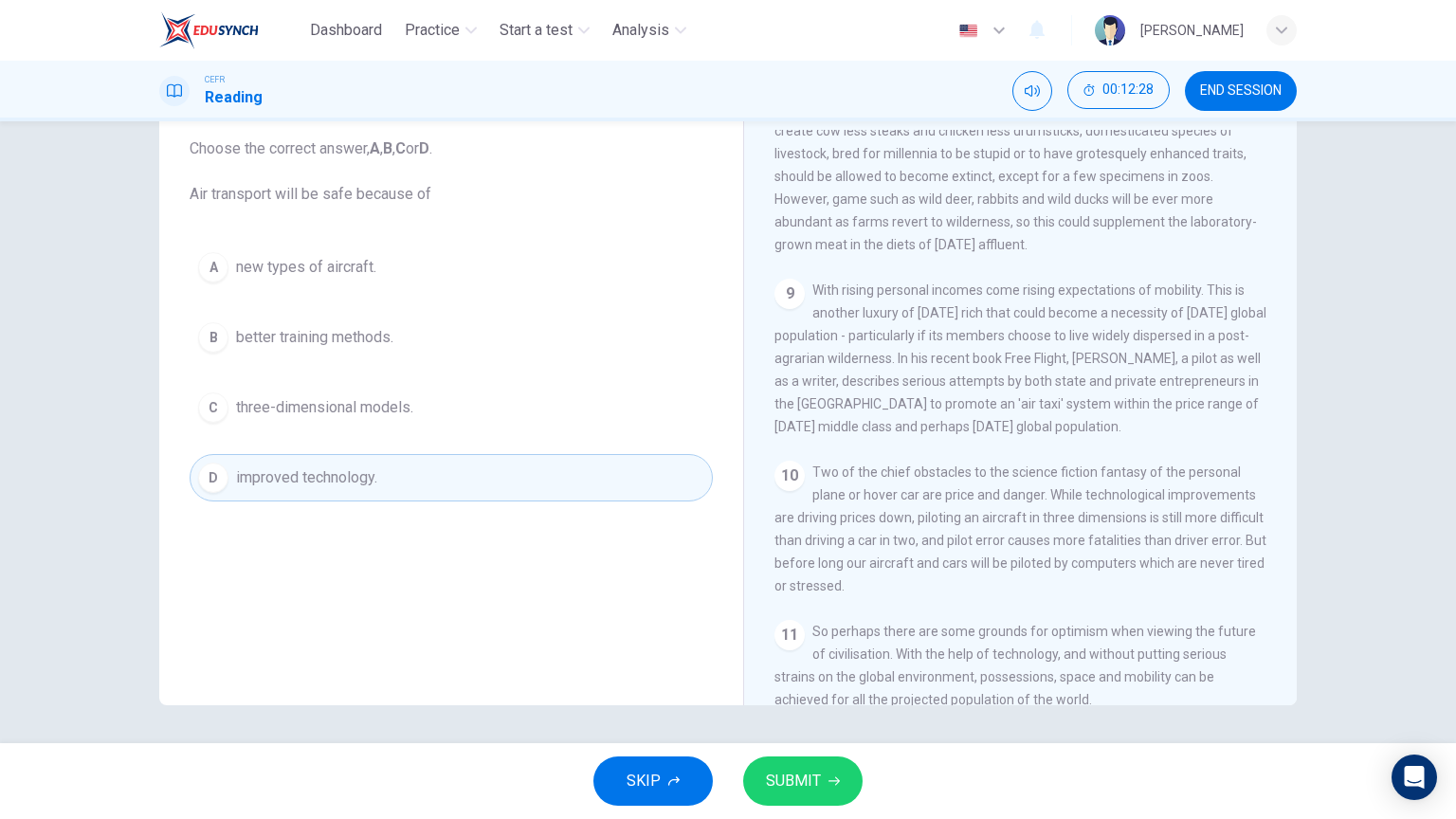 click on "SUBMIT" at bounding box center [793, 781] 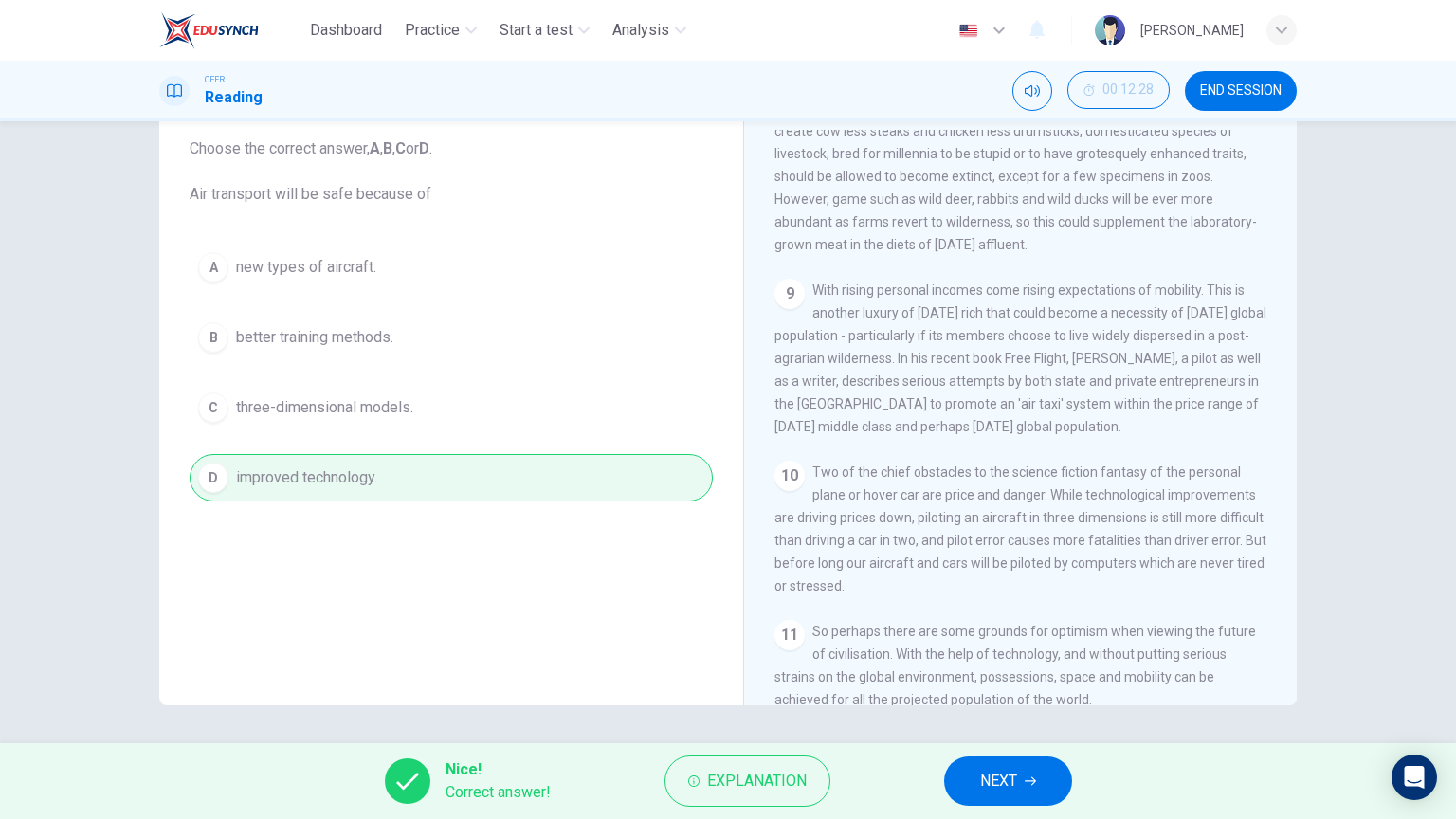 click on "NEXT" at bounding box center [1008, 781] 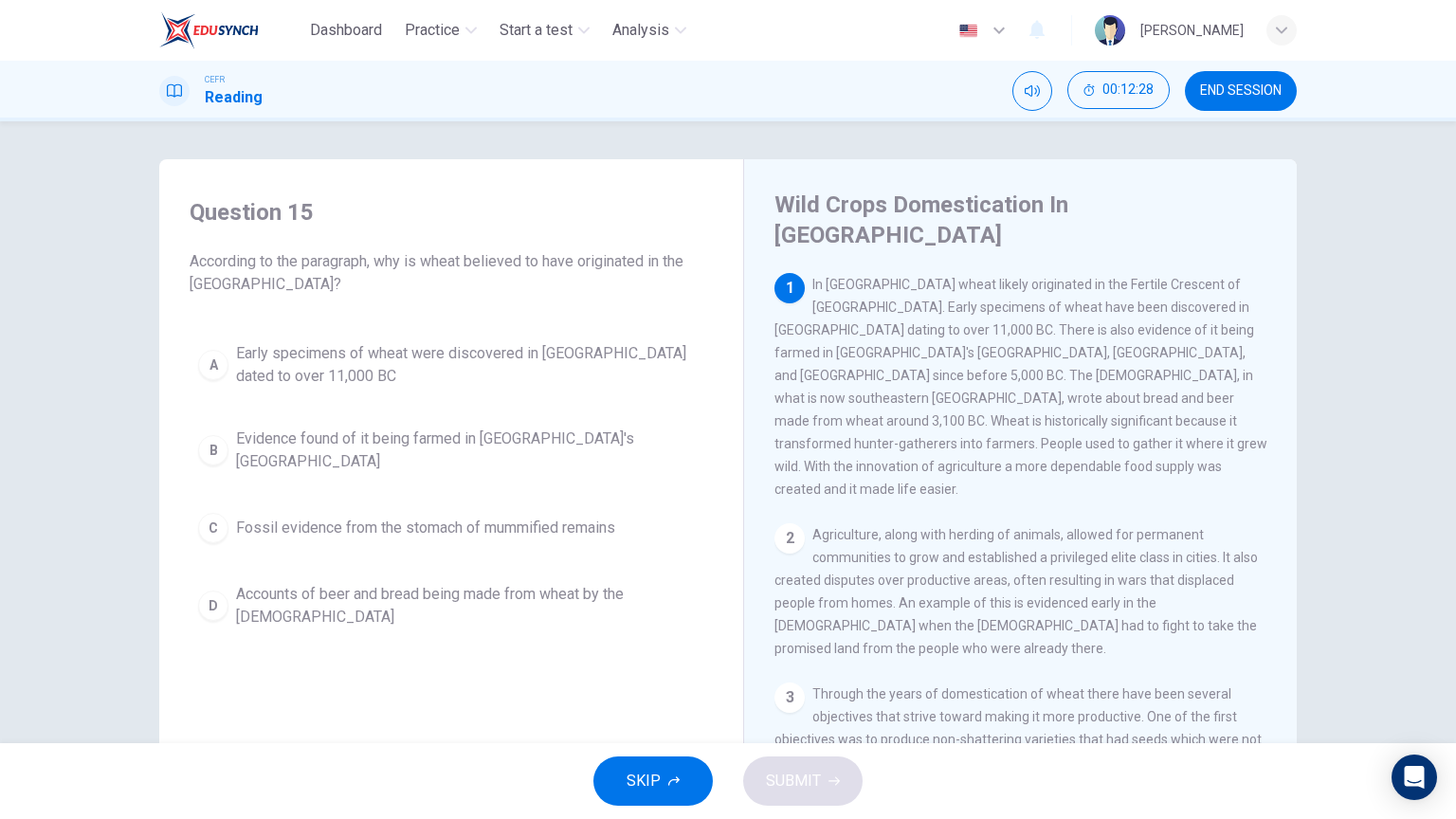 click on "END SESSION" at bounding box center (1241, 91) 